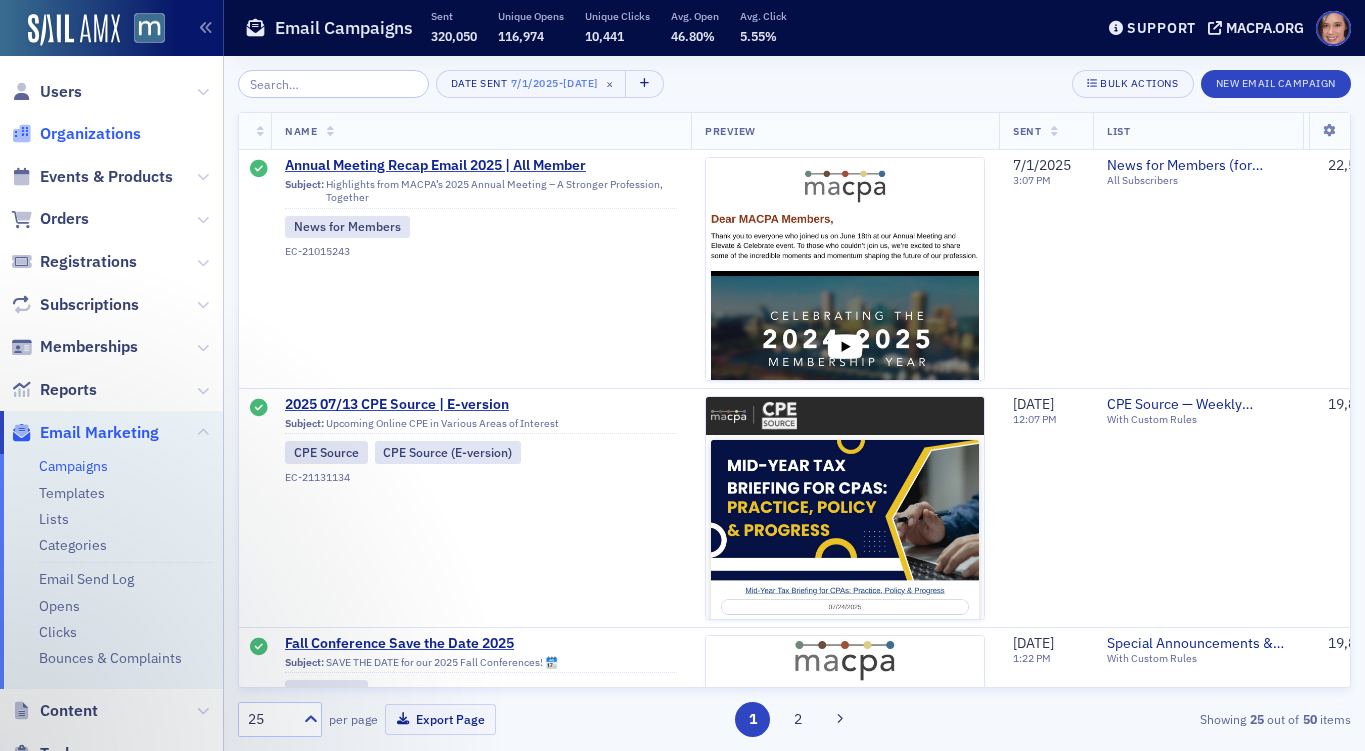 scroll, scrollTop: 0, scrollLeft: 0, axis: both 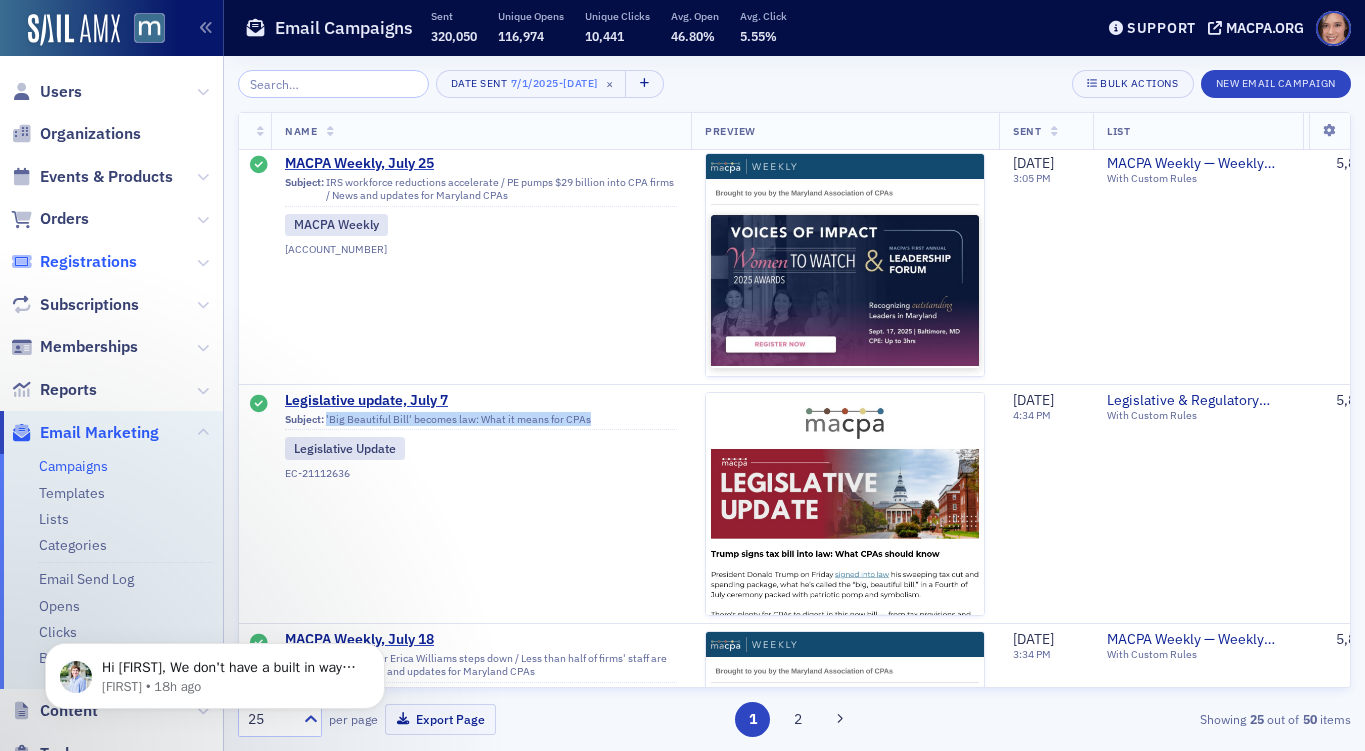 click on "Registrations" 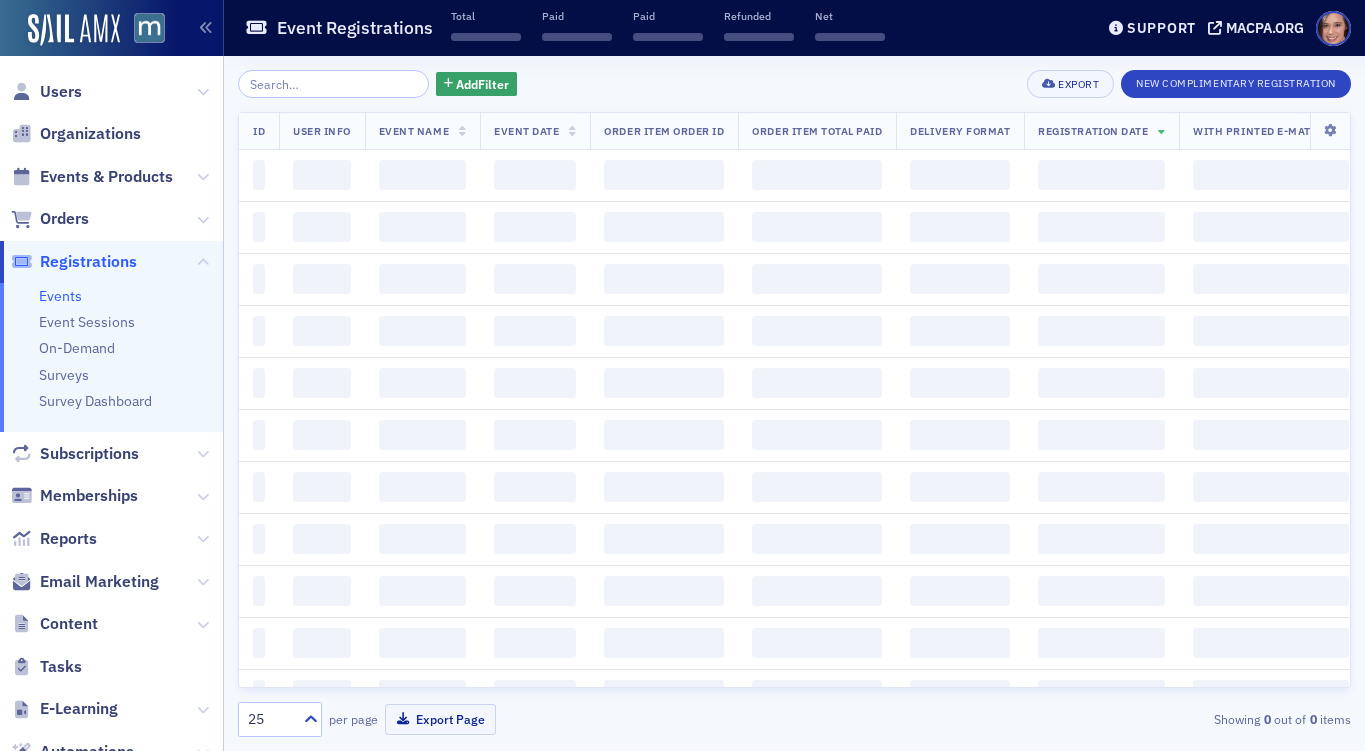 scroll, scrollTop: 0, scrollLeft: 0, axis: both 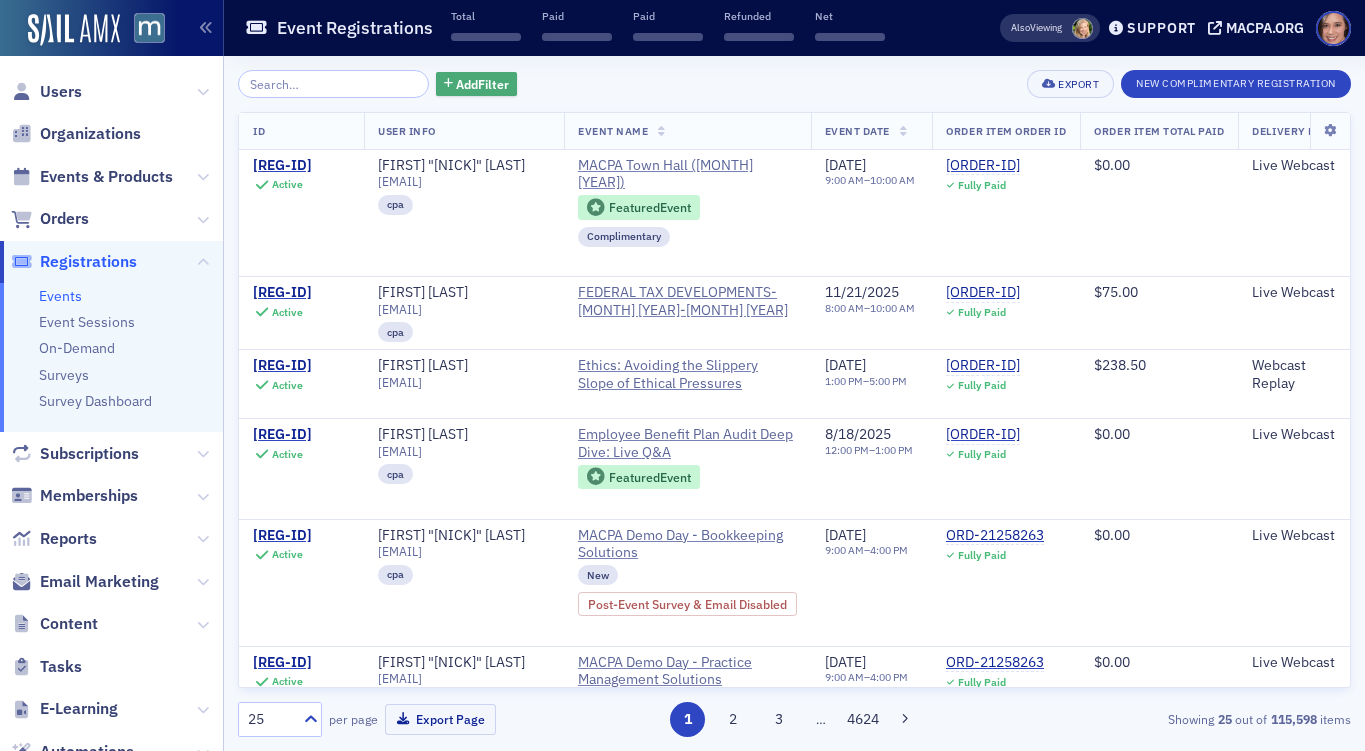 click on "Add  Filter" 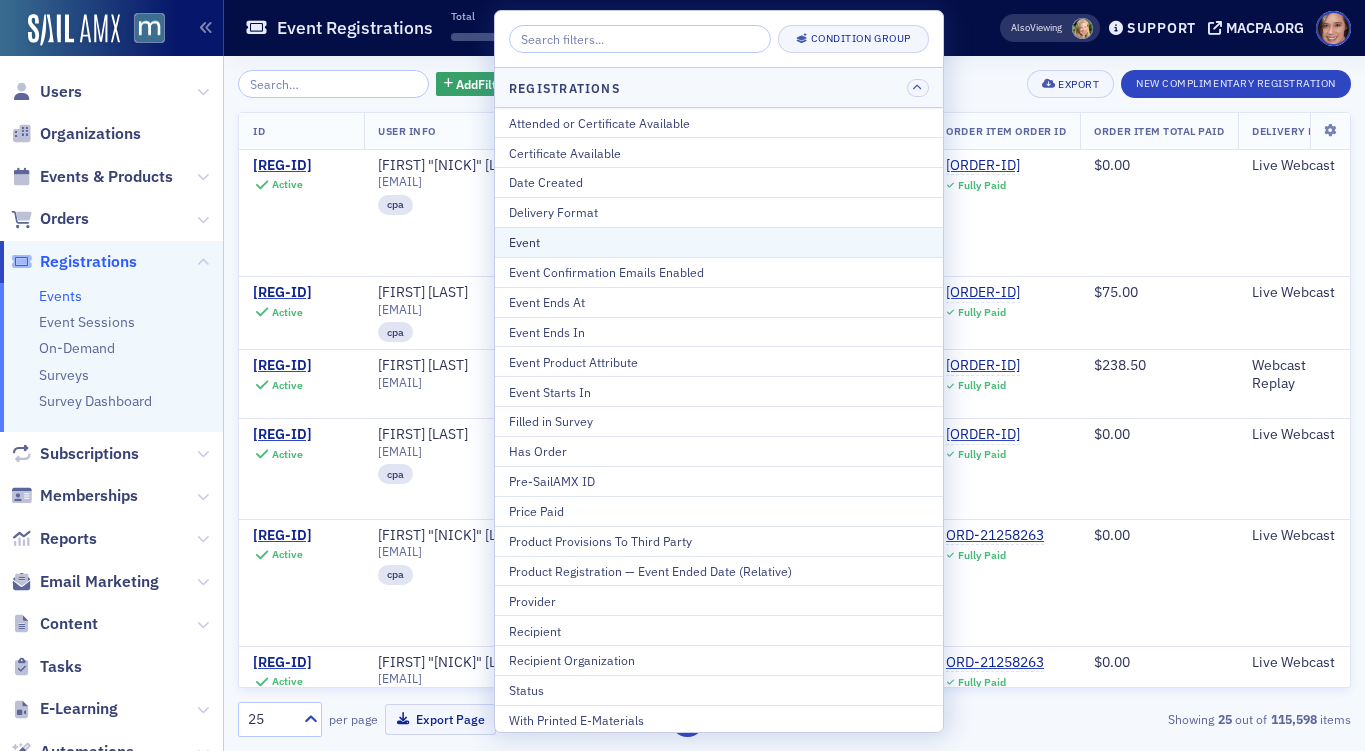 click on "Event" at bounding box center (719, 242) 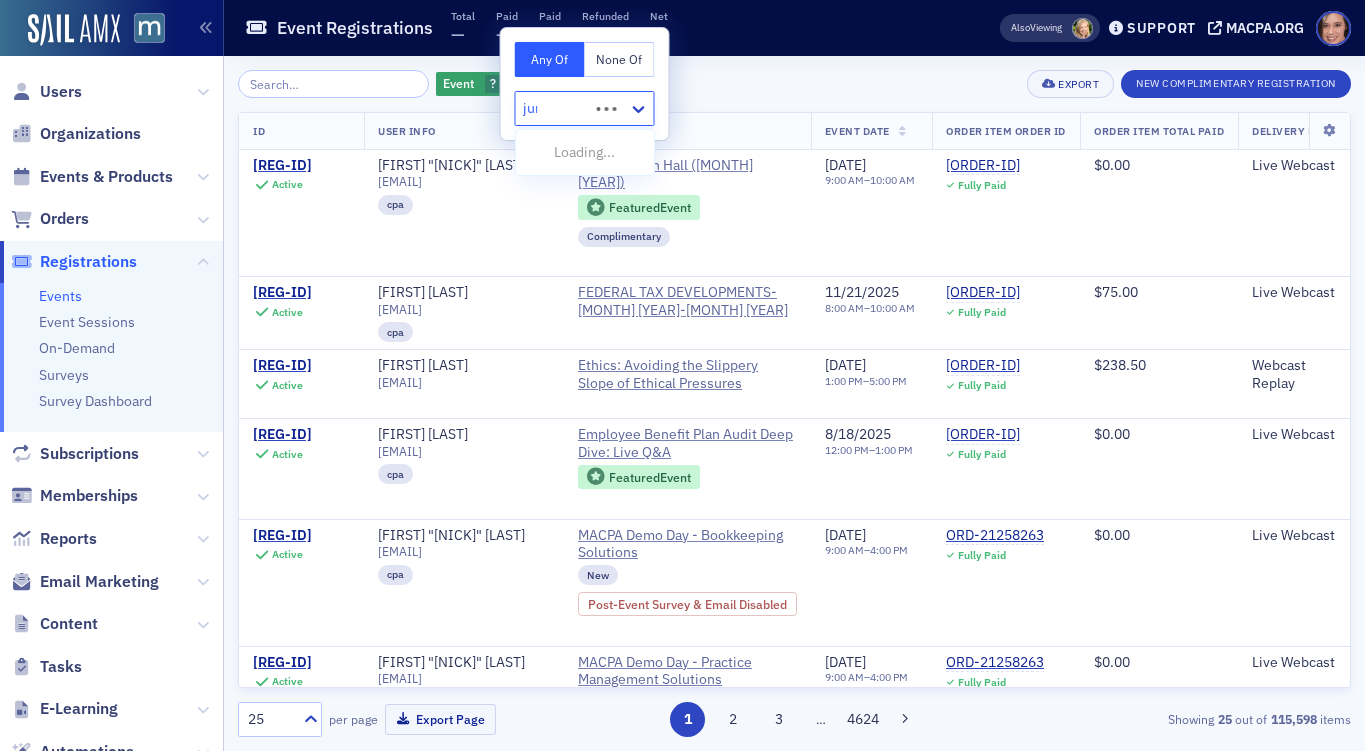 type on "jump" 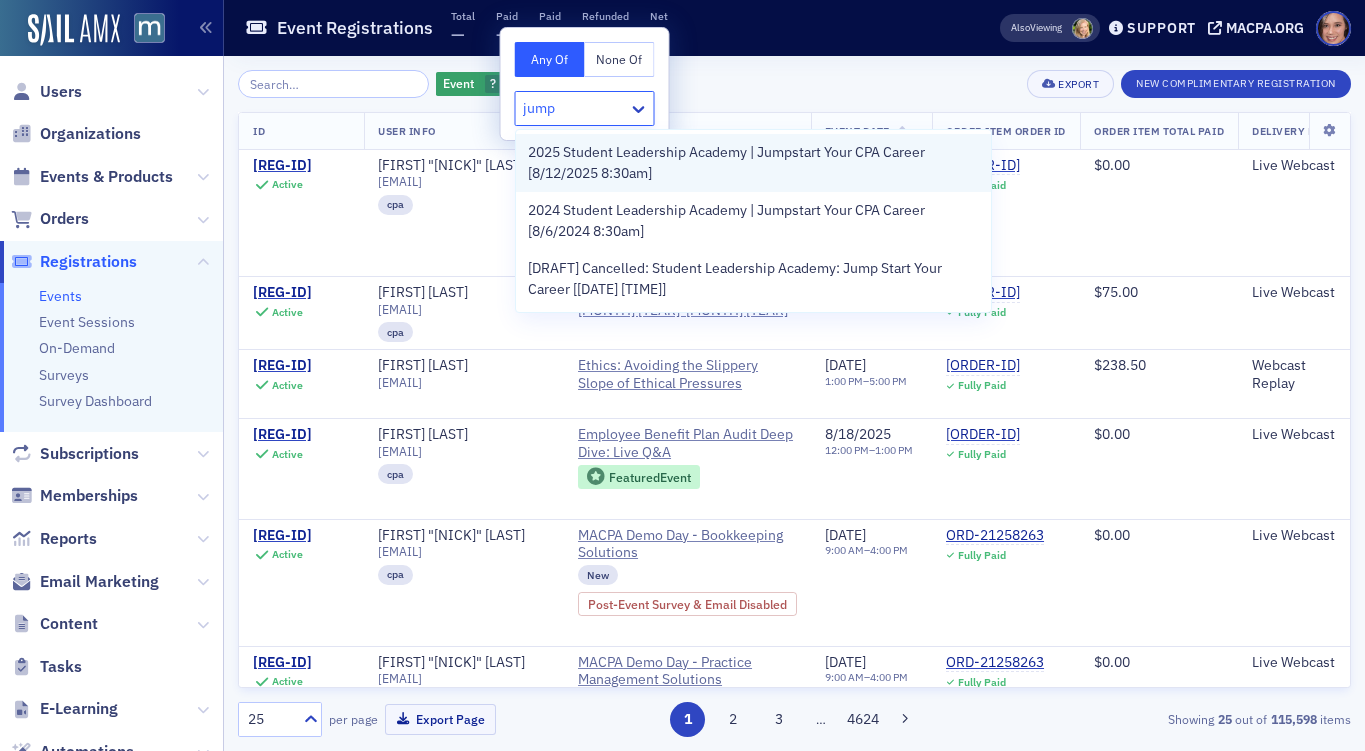 click on "2025 Student Leadership Academy | Jumpstart Your CPA Career [8/12/2025 8:30am]" at bounding box center (754, 163) 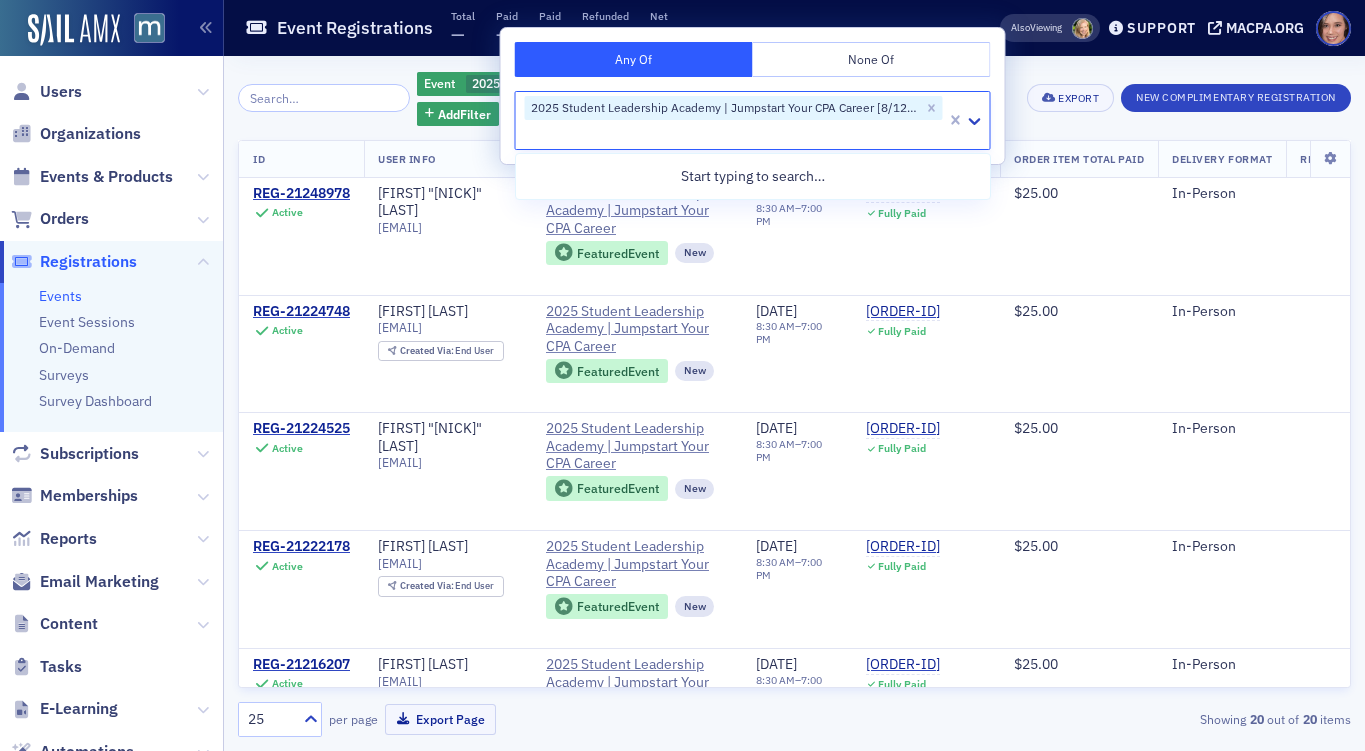 click on "Event 2025 Student Leadership Academy | Jumpstart Your CPA Career [8/12/2025 8:30am] Add  Filter Export New Complimentary Registration ID   User Info   Event Name   Event Date   Order Item Order ID   Order Item Total Paid   Delivery Format   Registration Date   With Printed E-Materials   Attended   Survey   Certificate   Check-Ins   Earned Credit   REG-21248978 Active Domiontaye "Joyce" Smith domiontayesmith@gmail.com 2025 Student Leadership Academy | Jumpstart Your CPA Career Featured  Event New EVT-20914389 Event  Page 8/12/2025 8:30 AM  –  7:00 PM ORD-21248971 Fully Paid $25.00 In-Person 7/31/2025 11:00 AM – – – – — REG-21224748 Active Leah Simkins leah_simkins@hotmail.com Created Via :  End User 2025 Student Leadership Academy | Jumpstart Your CPA Career Featured  Event New EVT-20914389 Event  Page 8/12/2025 8:30 AM  –  7:00 PM ORD-21224743 Fully Paid $25.00 In-Person 7/28/2025 6:38 PM – – – – — REG-21224525 Active Khanh Vi "Vi" Doan khanhvi.doan27@gmail.com Featured  Event New –" 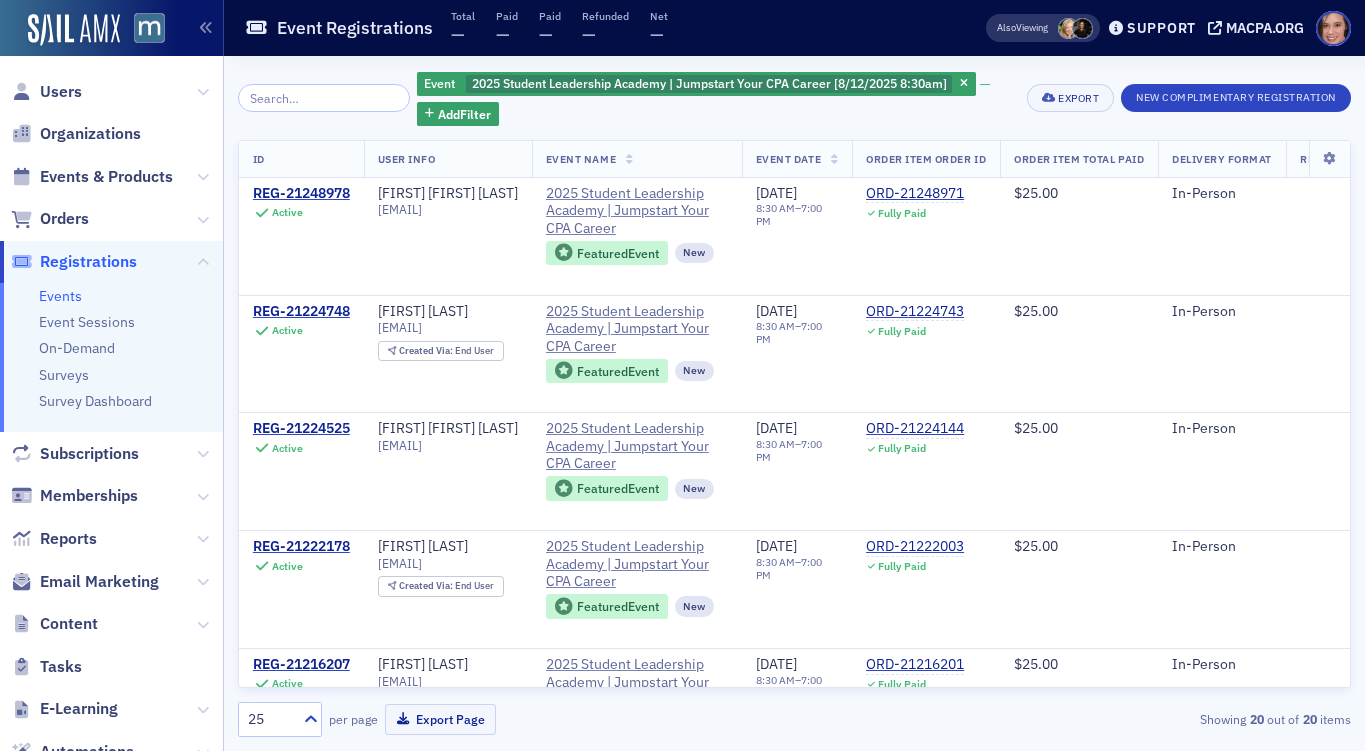 scroll, scrollTop: 0, scrollLeft: 0, axis: both 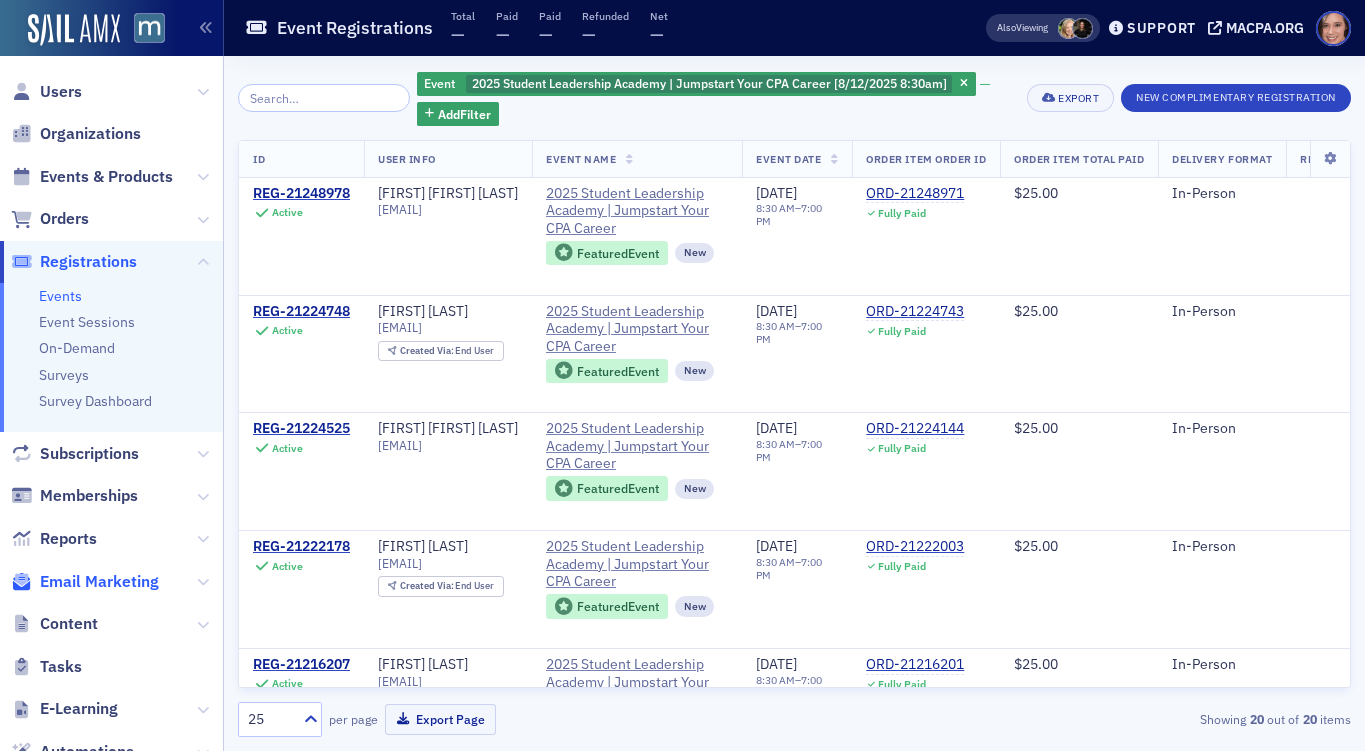 click on "Email Marketing" 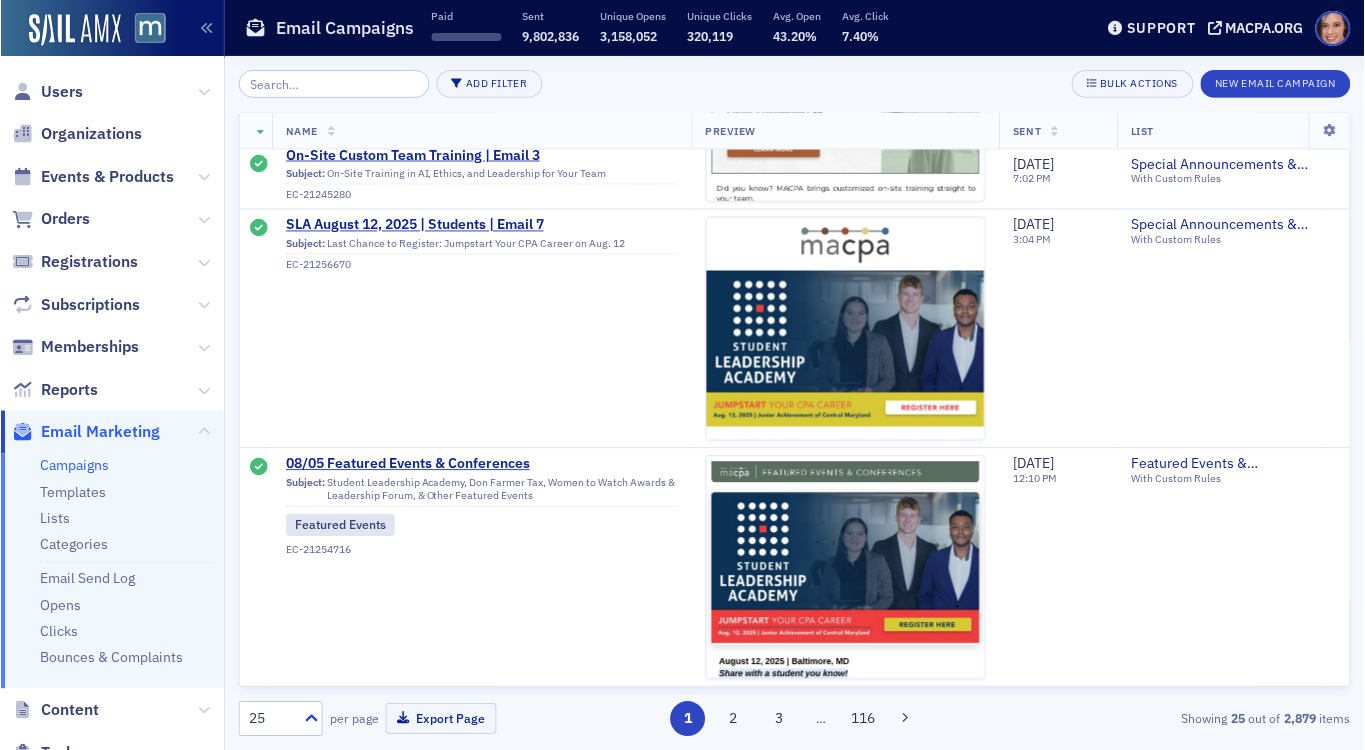 scroll, scrollTop: 2566, scrollLeft: 0, axis: vertical 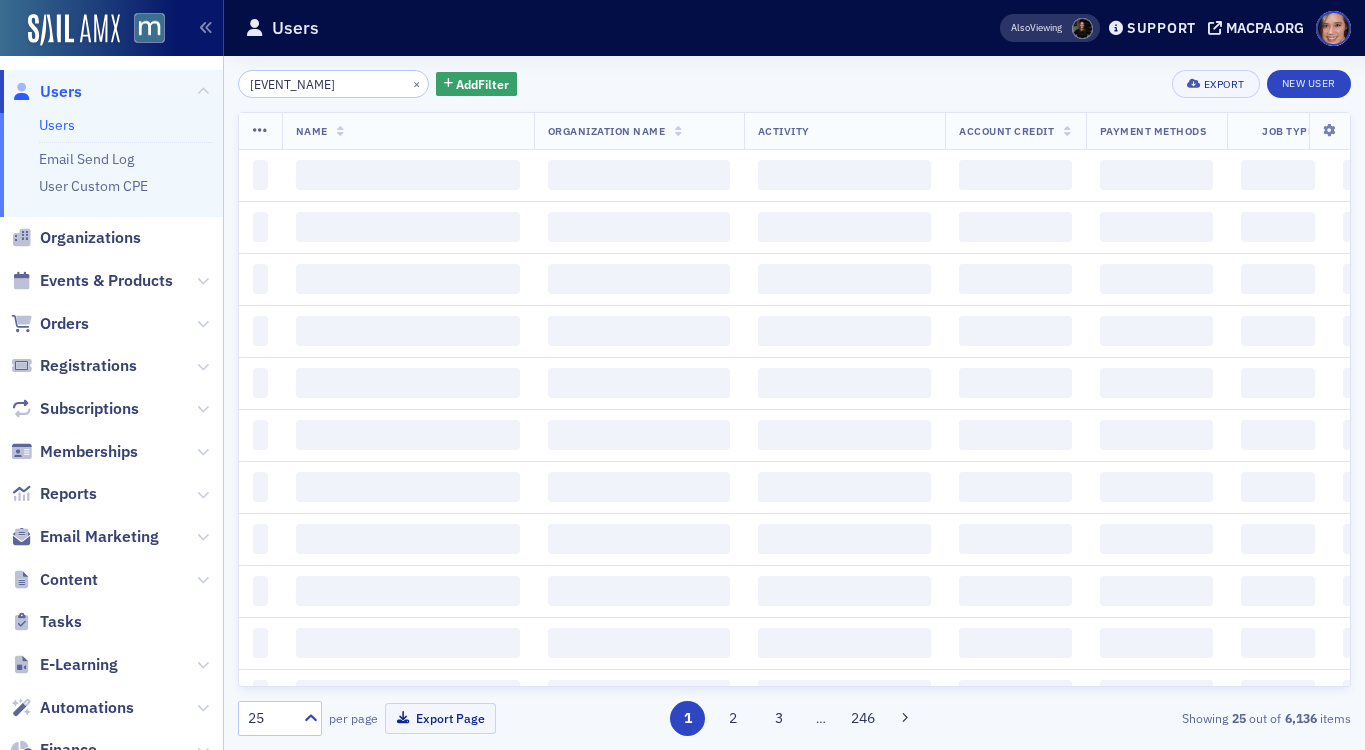 type on "[EVENT_NAME]" 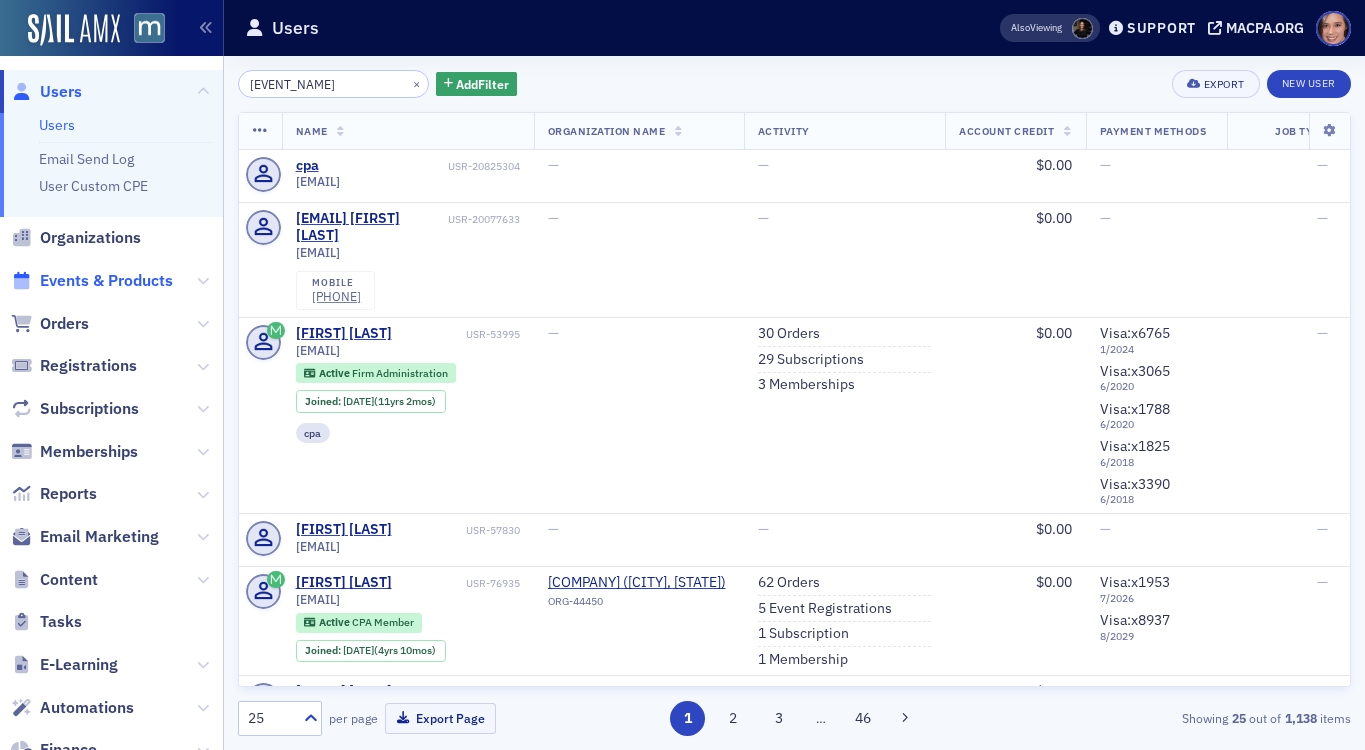 click on "Events & Products" 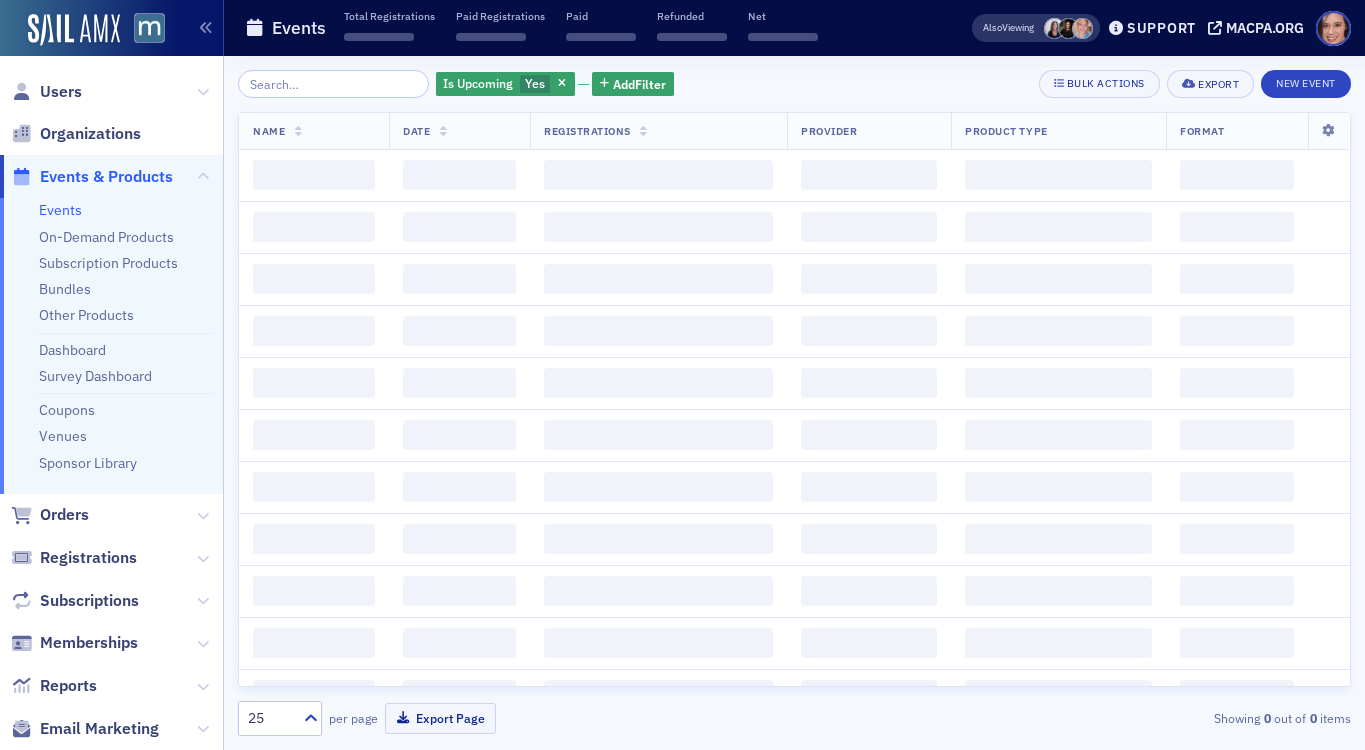click 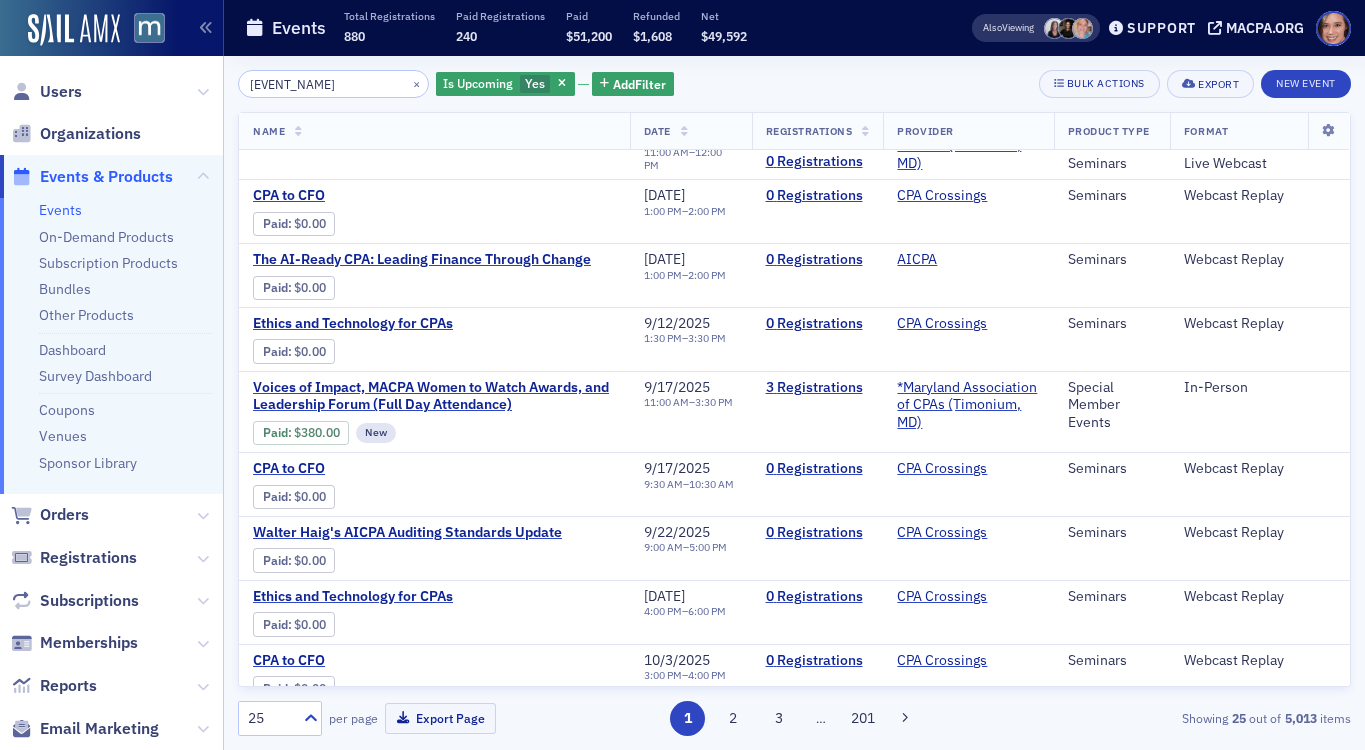 scroll, scrollTop: 0, scrollLeft: 0, axis: both 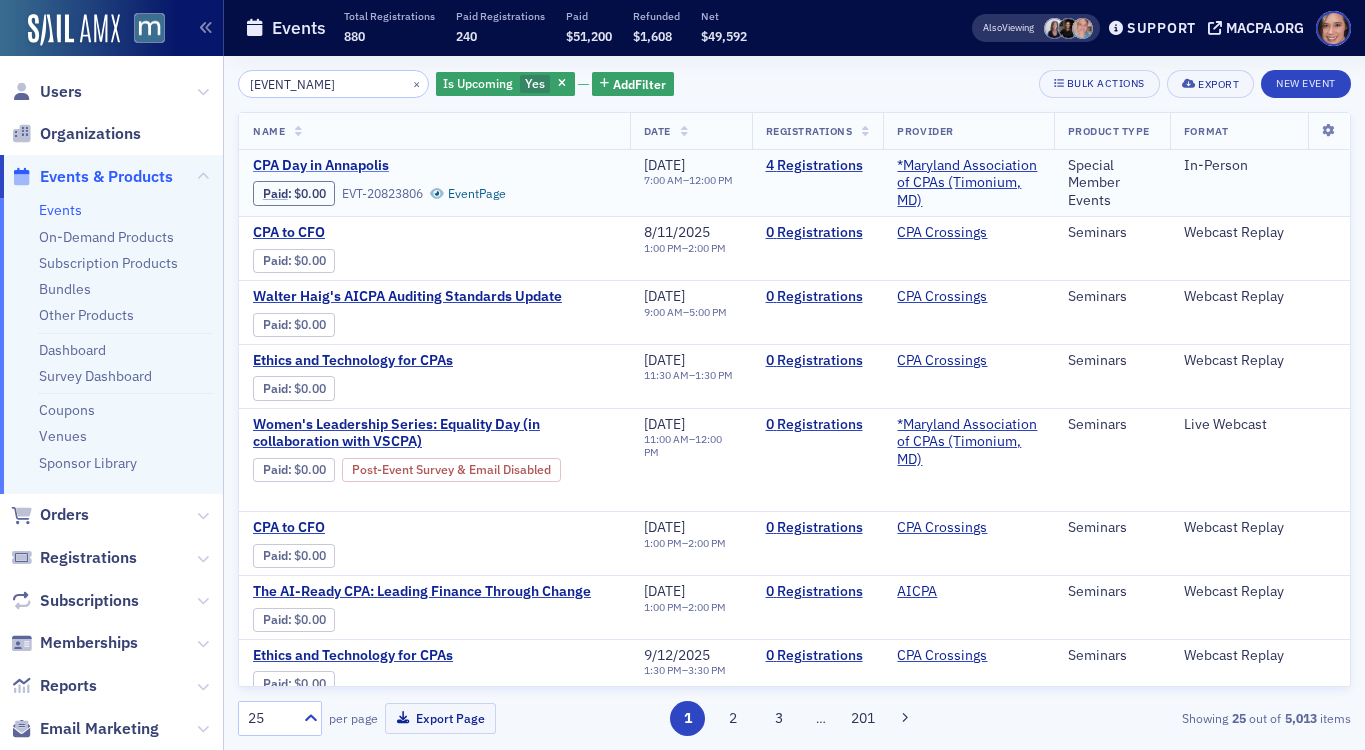 type on "[EVENT_NAME]" 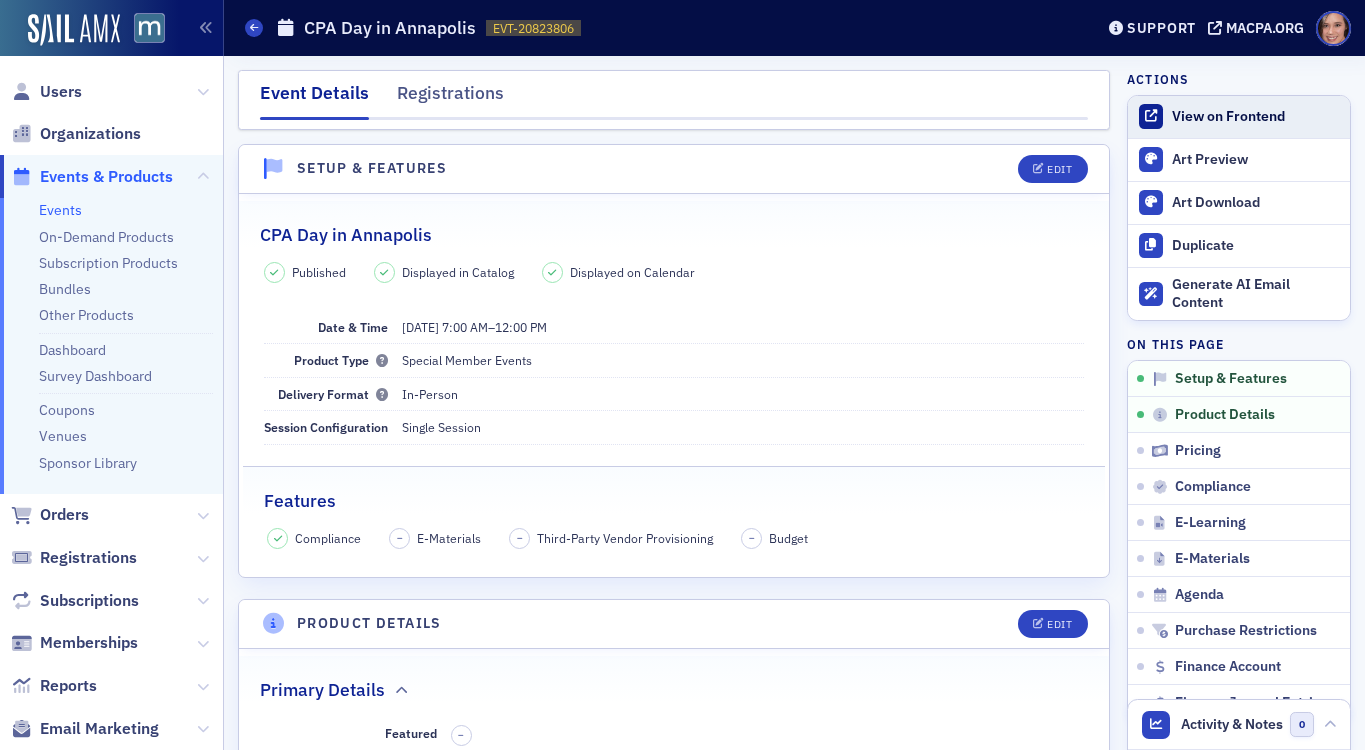 click on "View on Frontend" 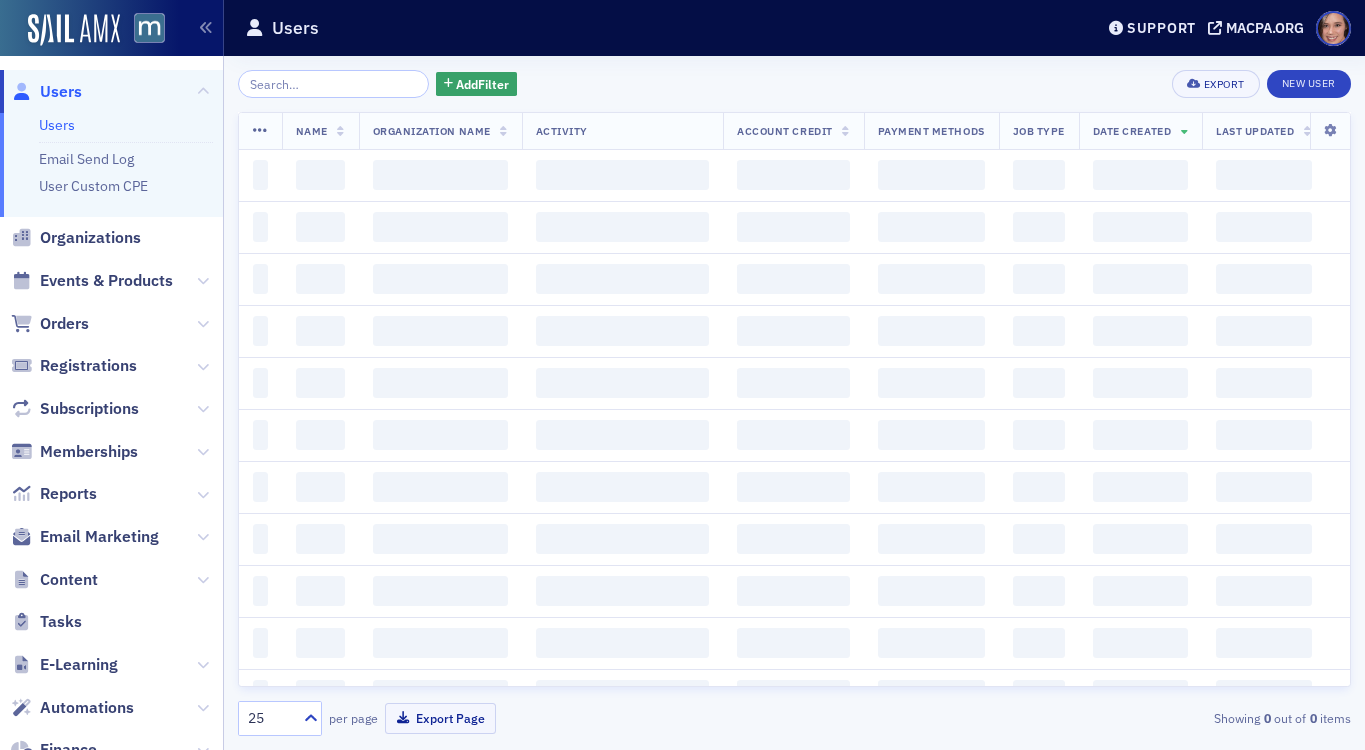 scroll, scrollTop: 0, scrollLeft: 0, axis: both 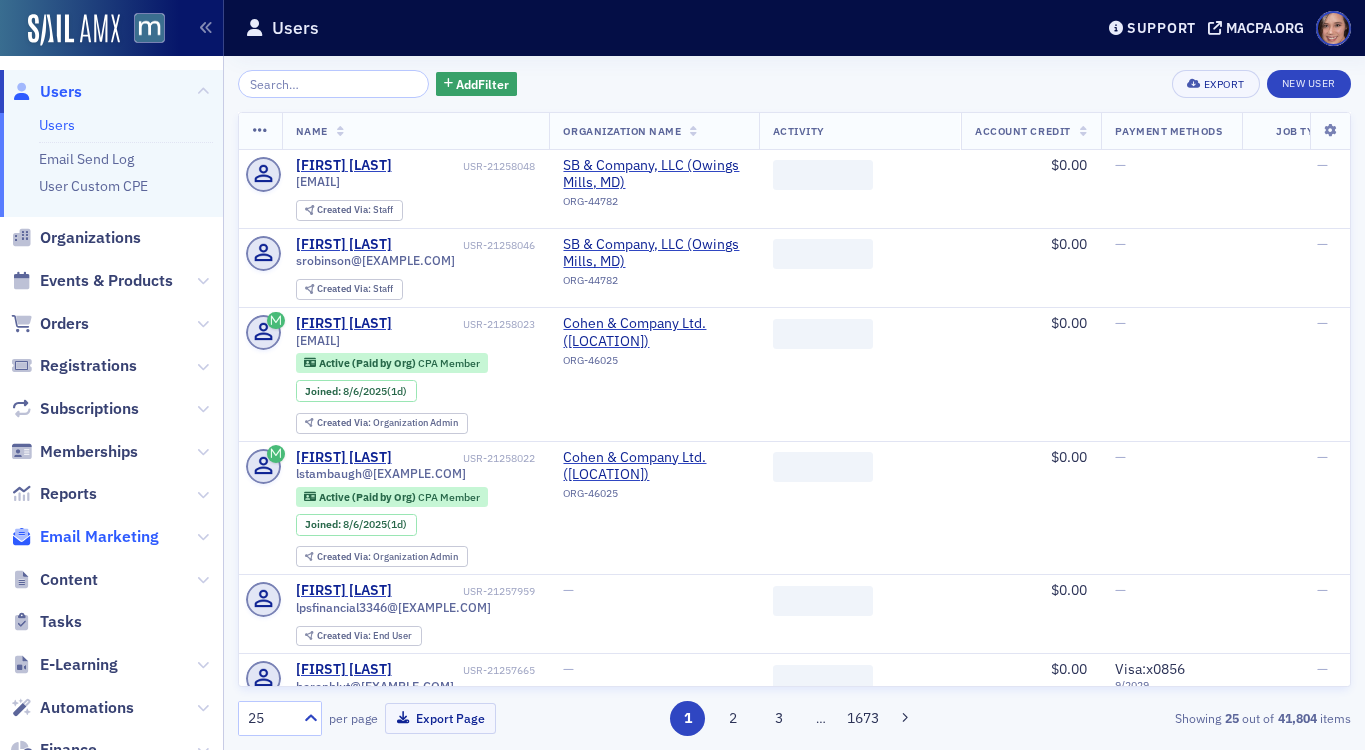 click on "Email Marketing" 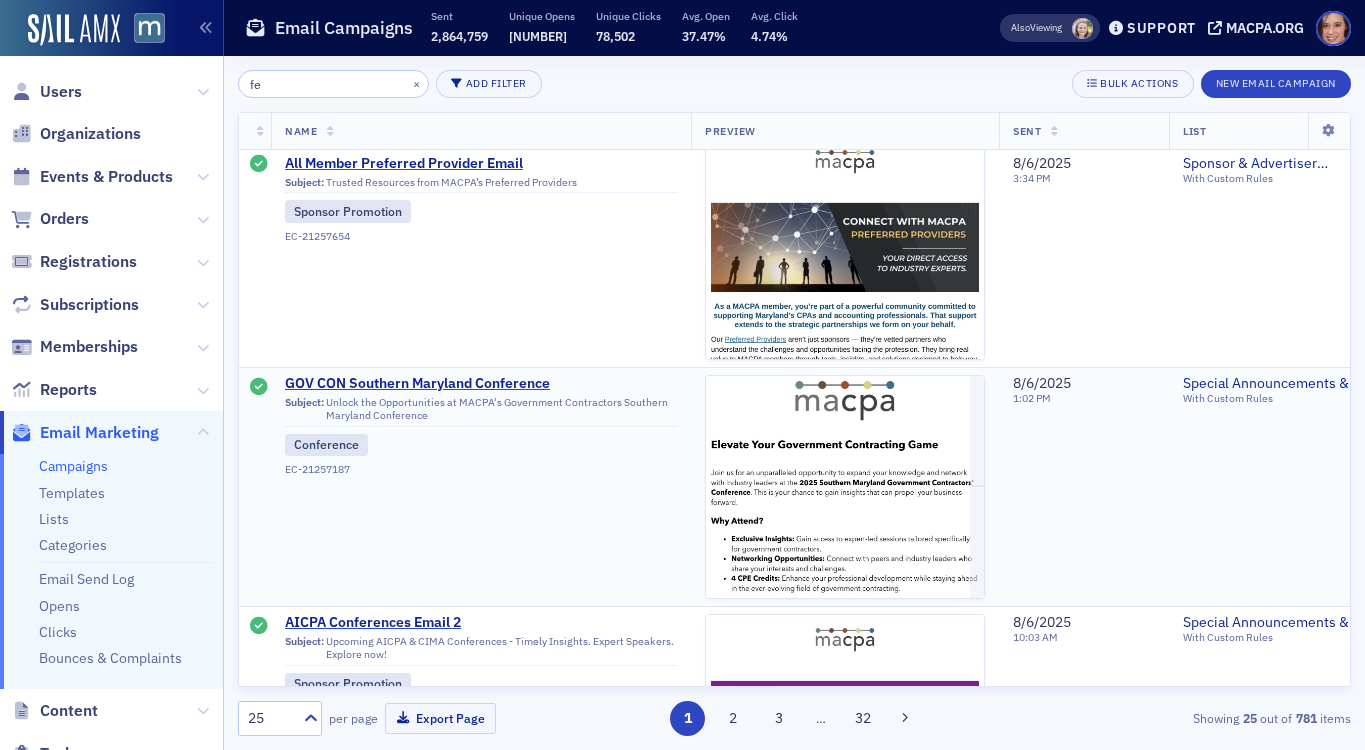 scroll, scrollTop: 20, scrollLeft: 0, axis: vertical 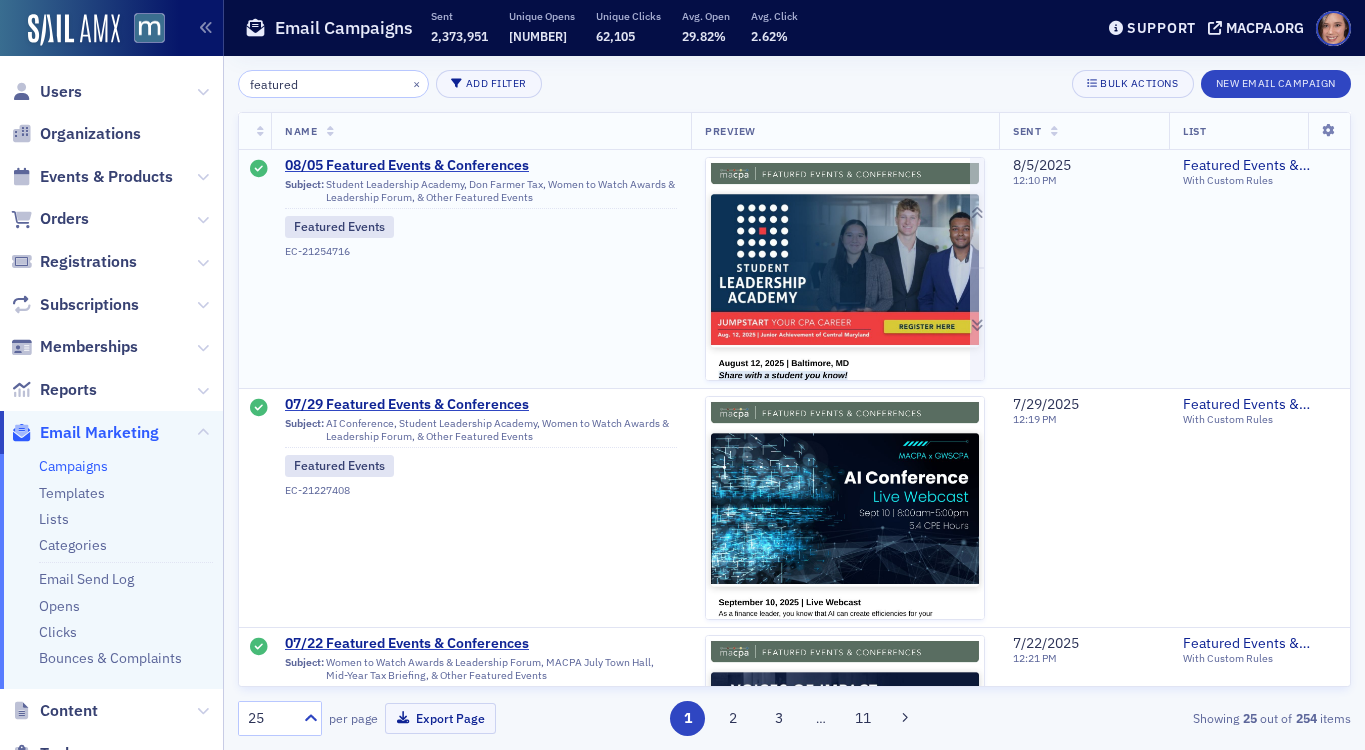 type on "featured" 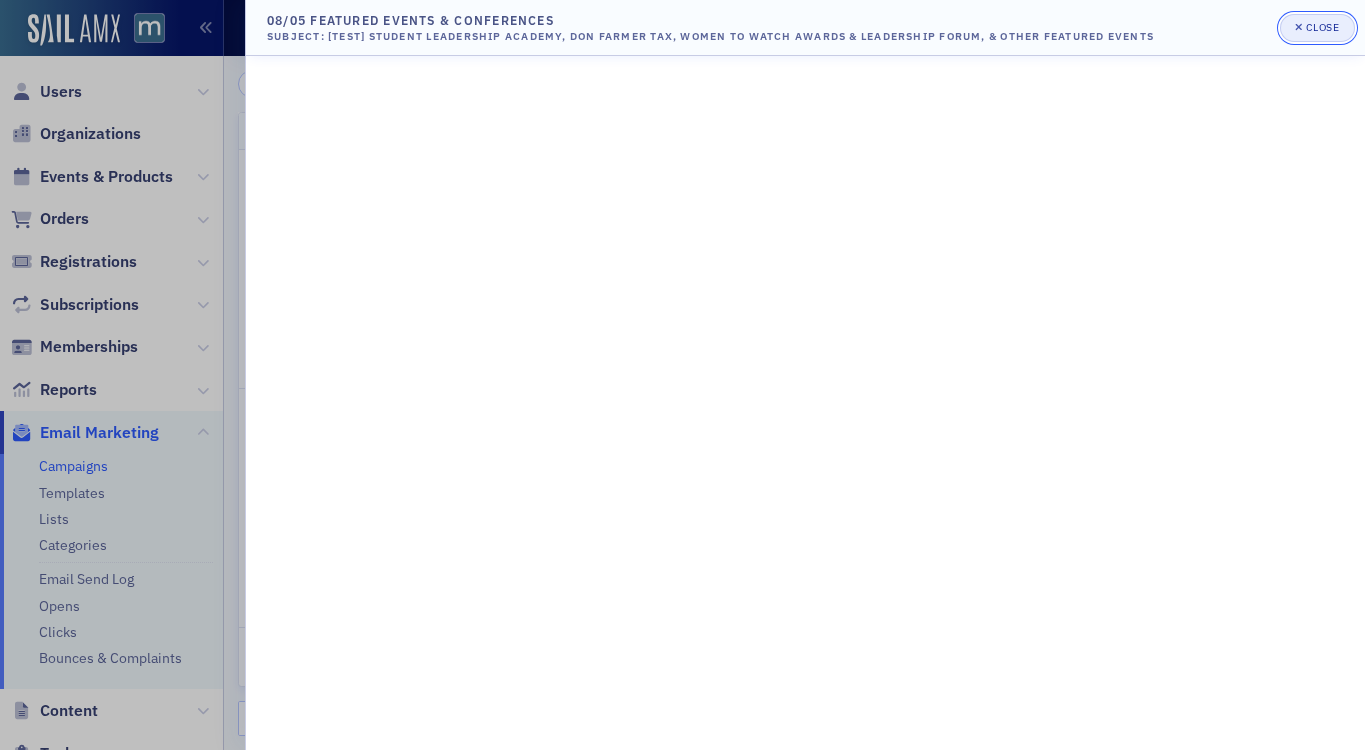 click 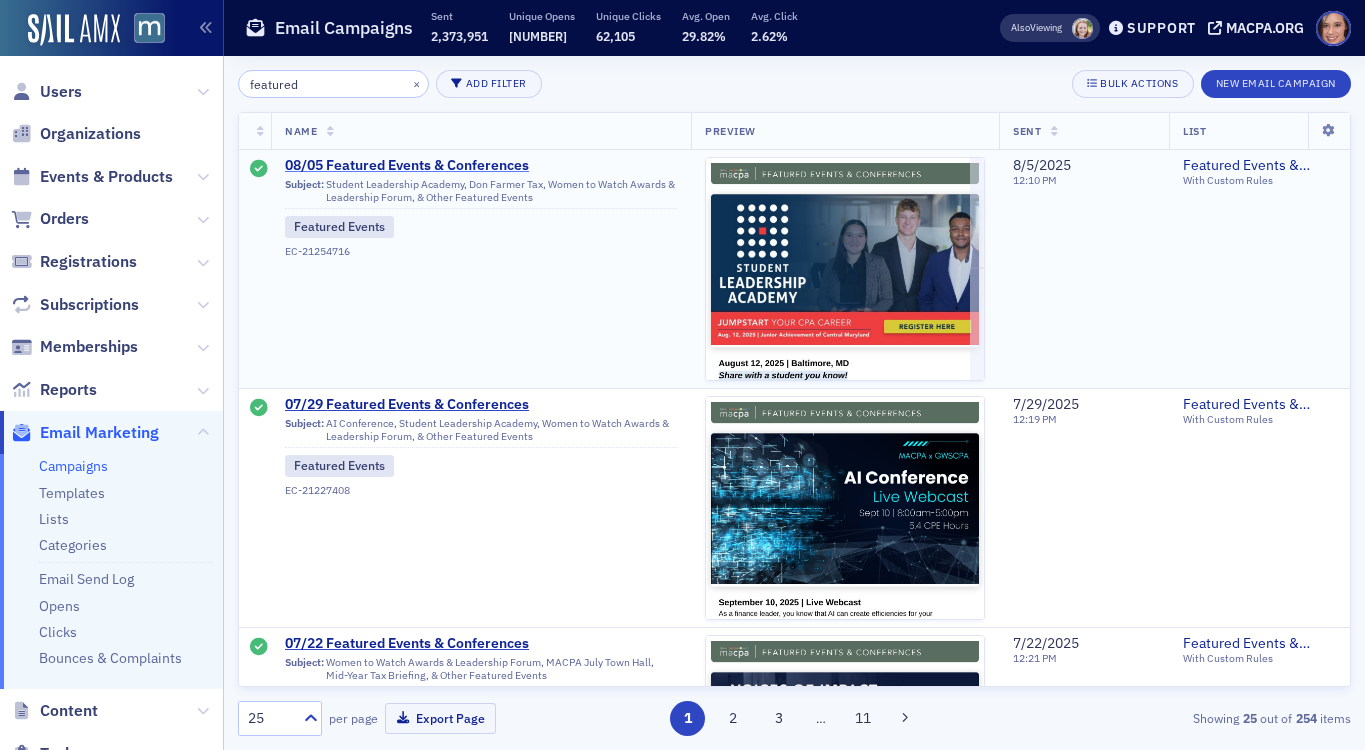 click on "08/05 Featured Events & Conferences" 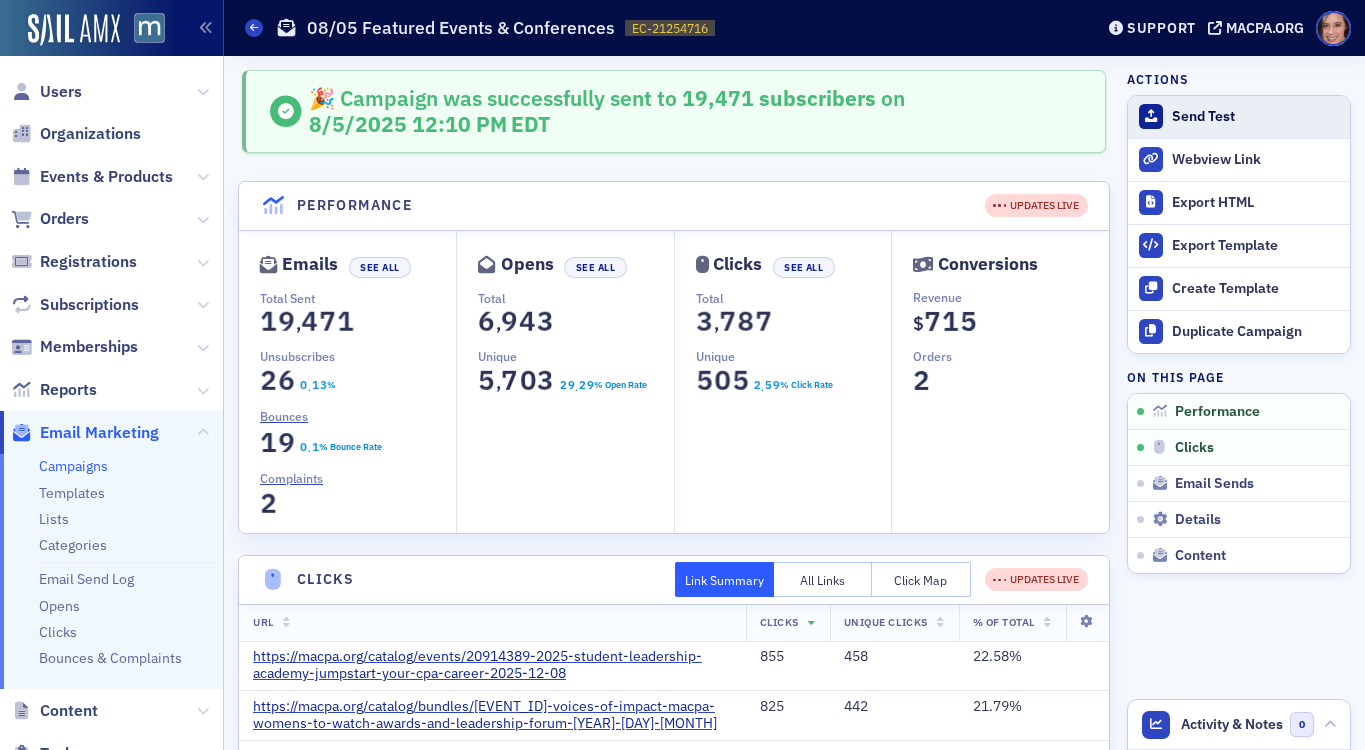 click on "Send Test" 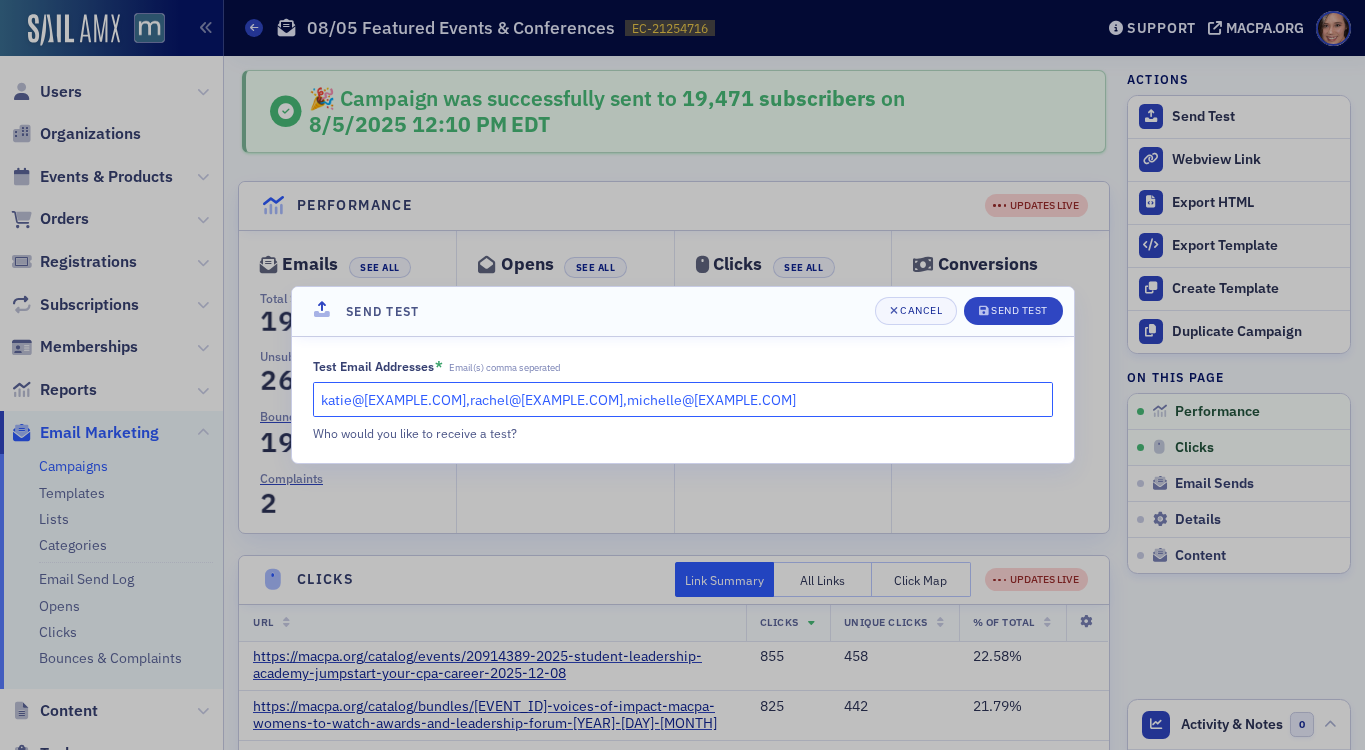drag, startPoint x: 495, startPoint y: 401, endPoint x: 864, endPoint y: 425, distance: 369.77966 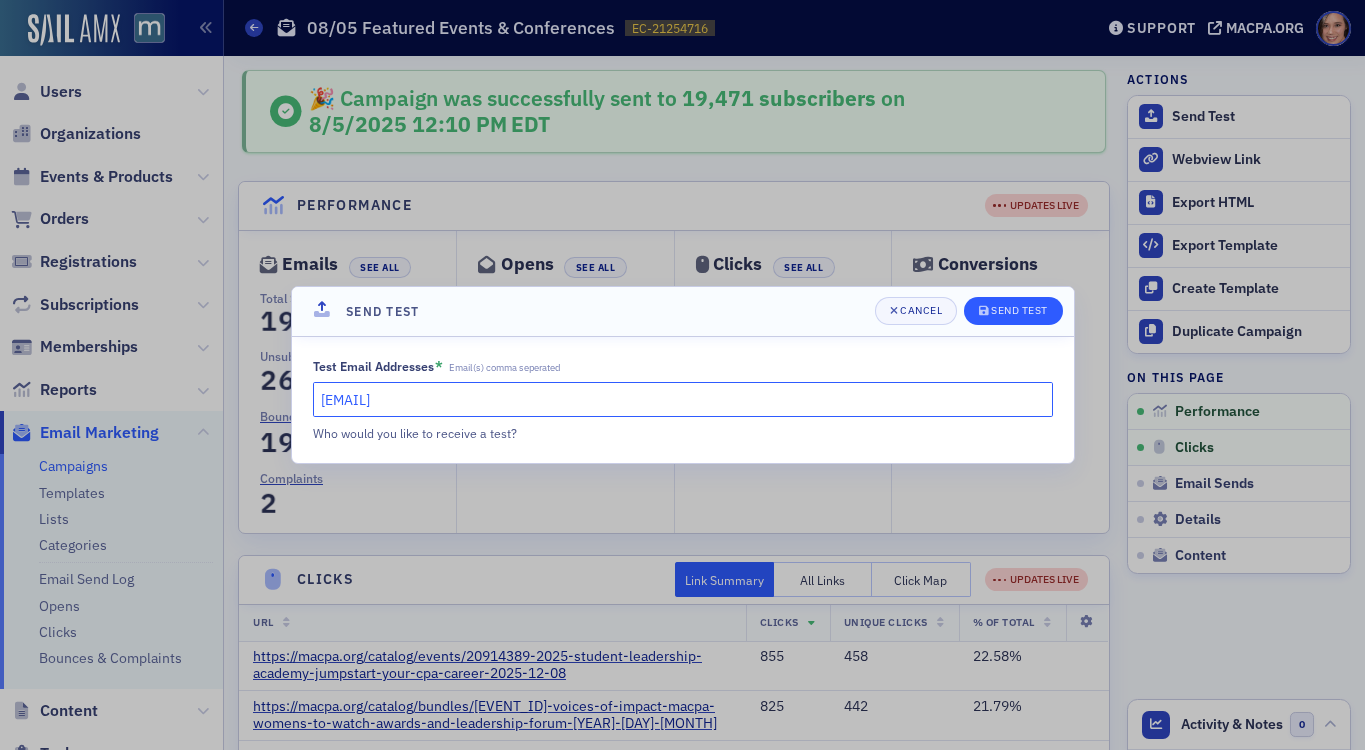 type on "katie@blueoceanideas.com" 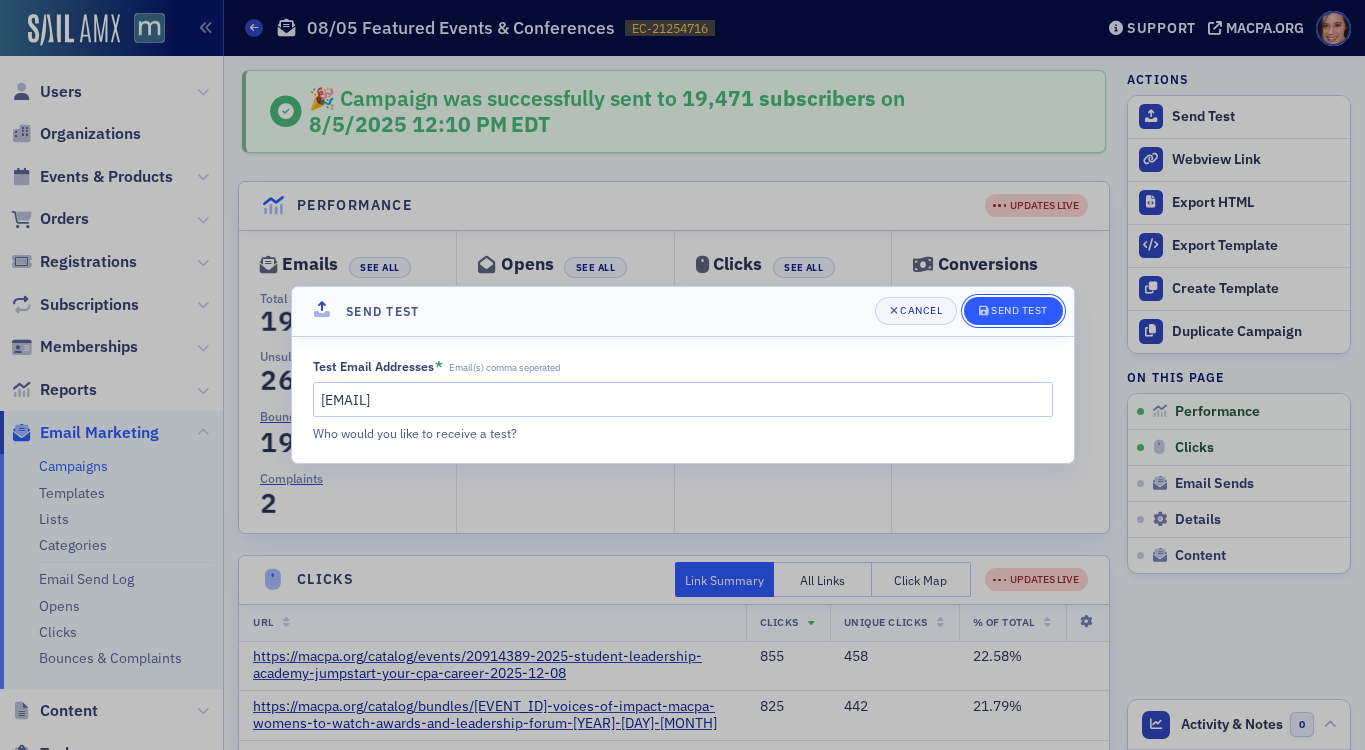 click on "Send Test" at bounding box center (1019, 310) 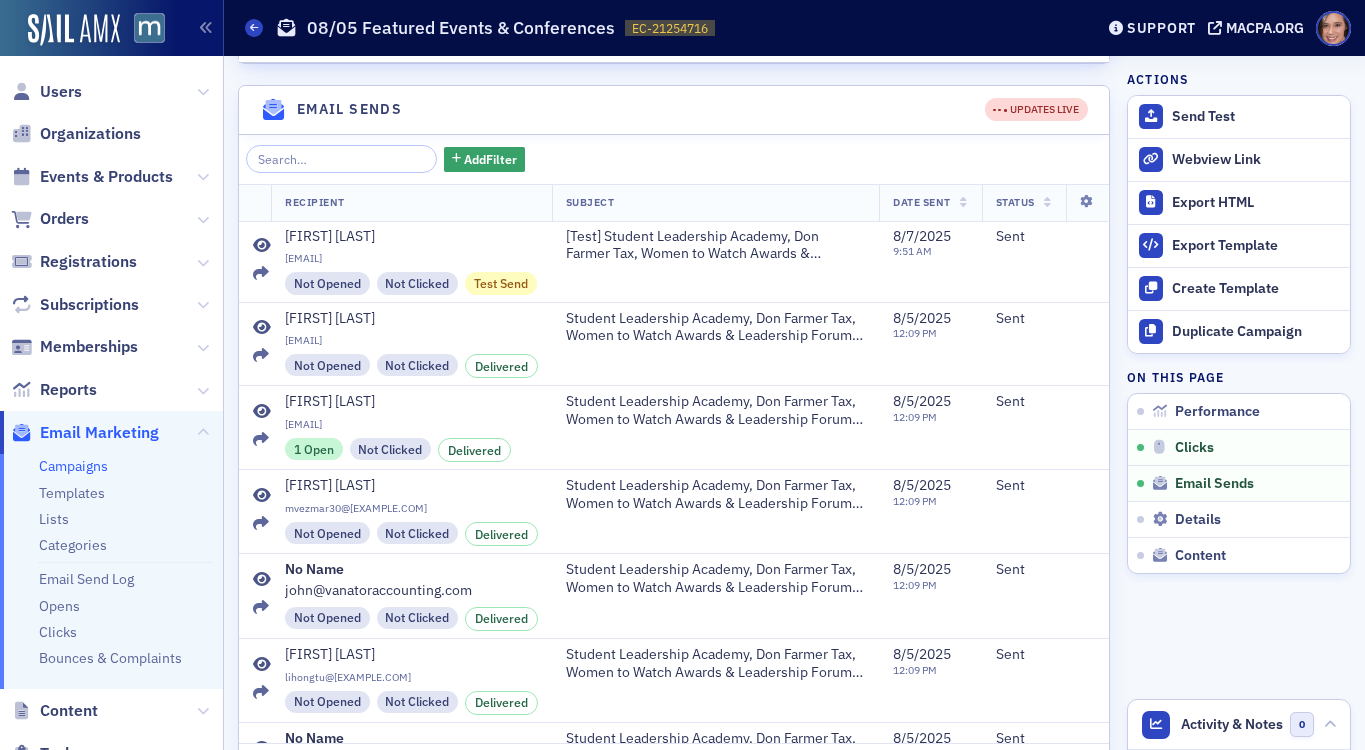 scroll, scrollTop: 1338, scrollLeft: 0, axis: vertical 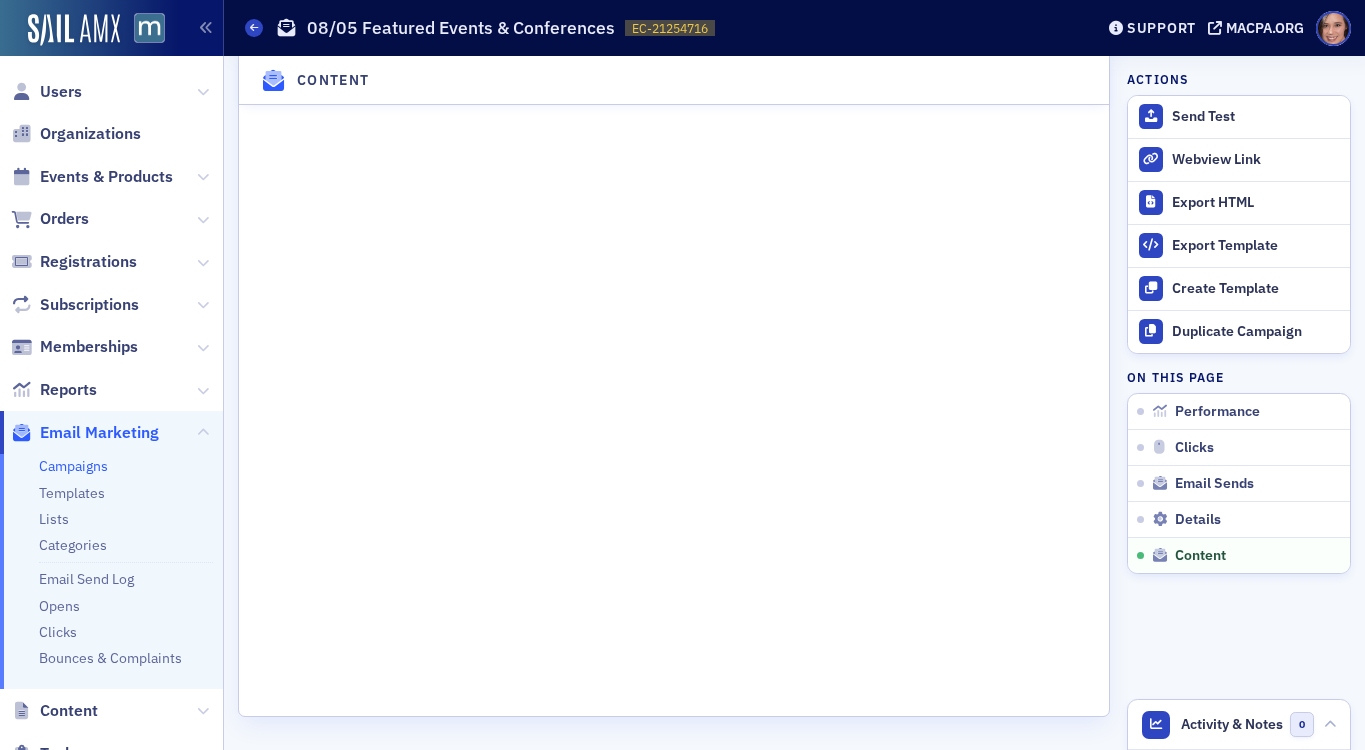 click on "Campaigns" 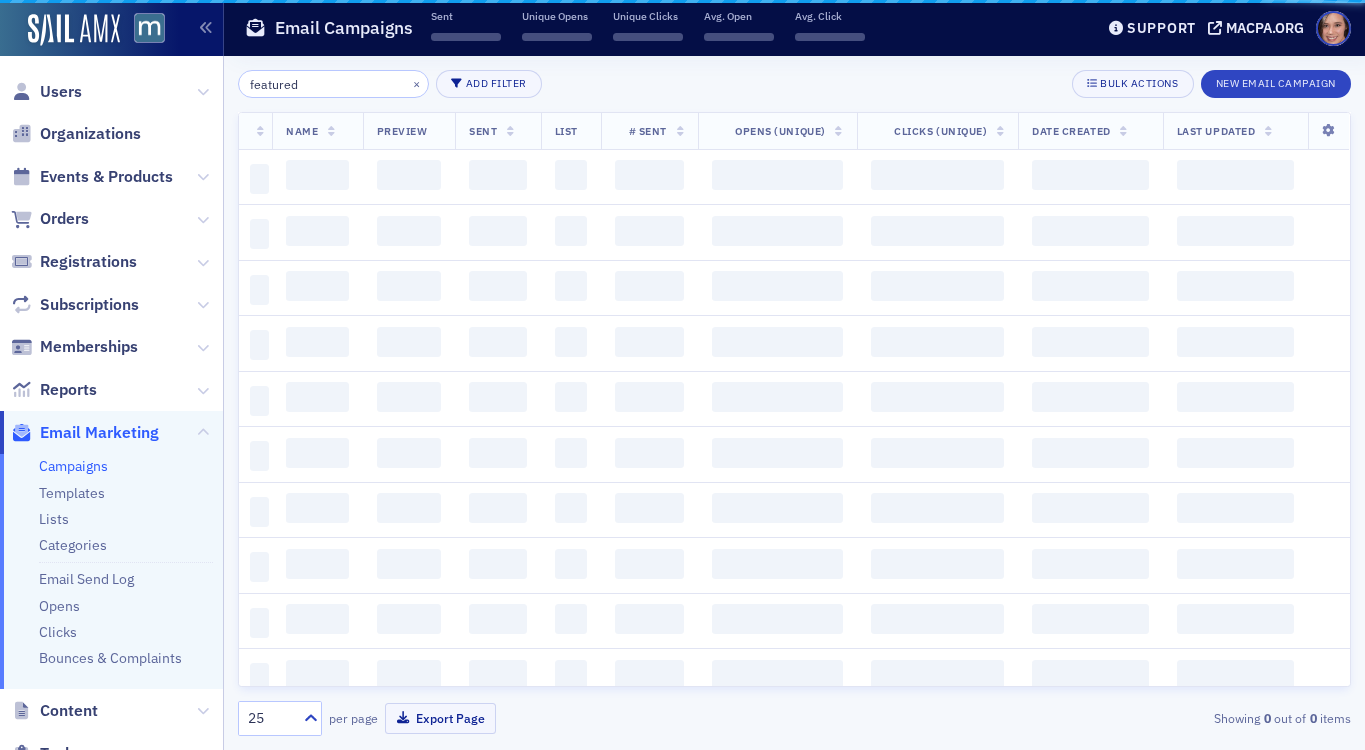scroll, scrollTop: 0, scrollLeft: 0, axis: both 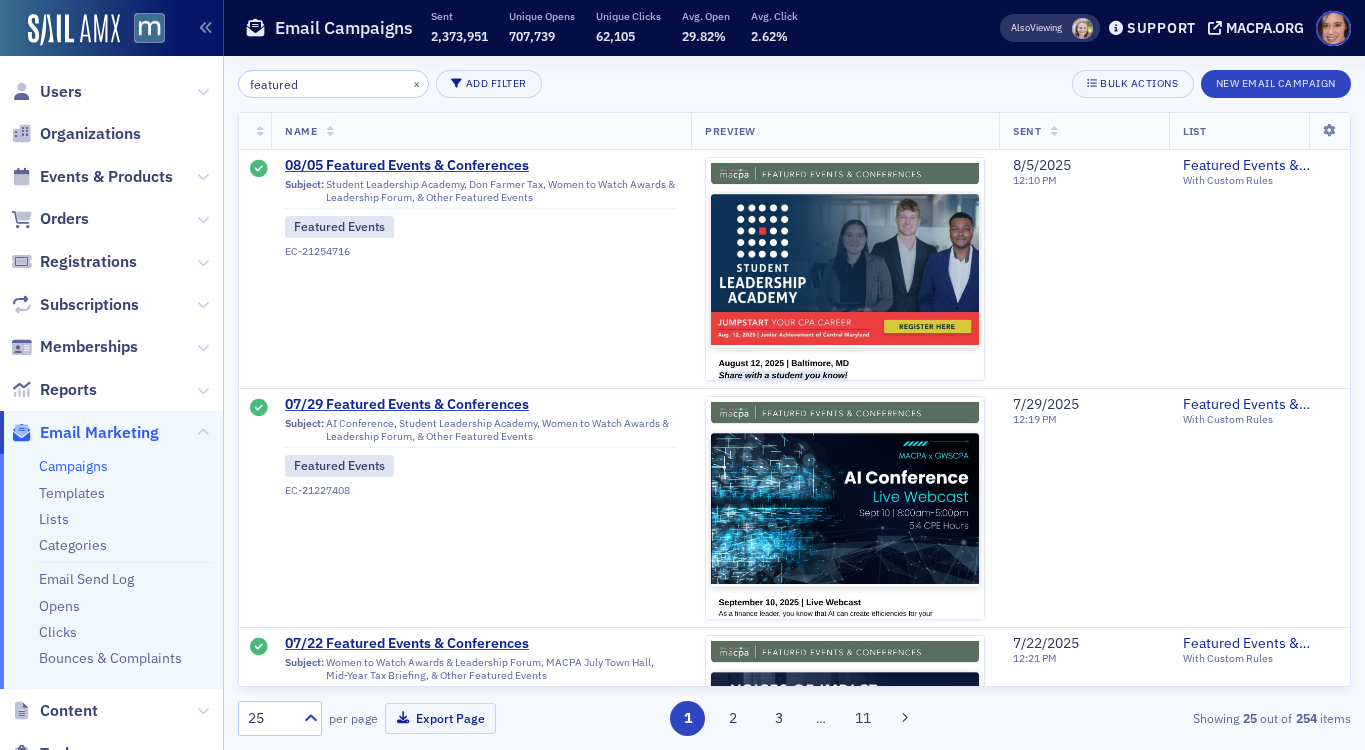 click on "featured" 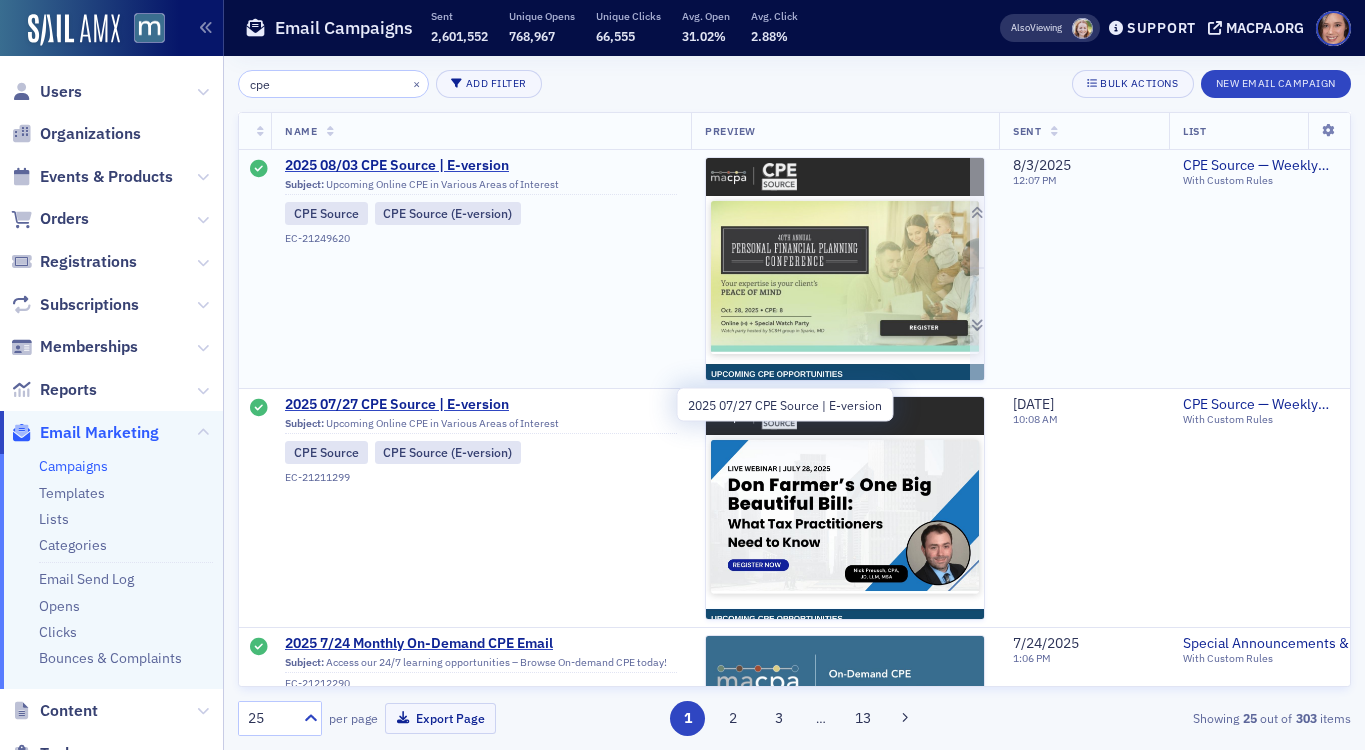 click 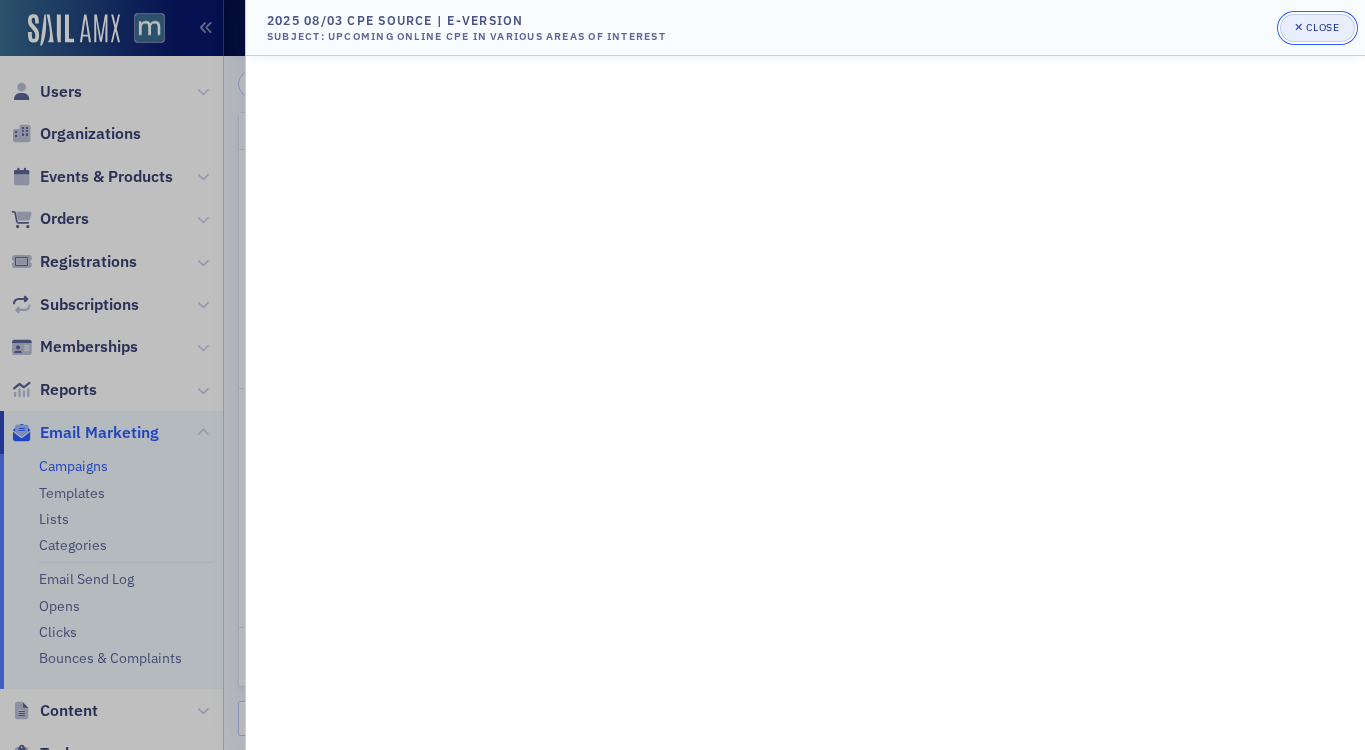 click on "Close" at bounding box center (1323, 27) 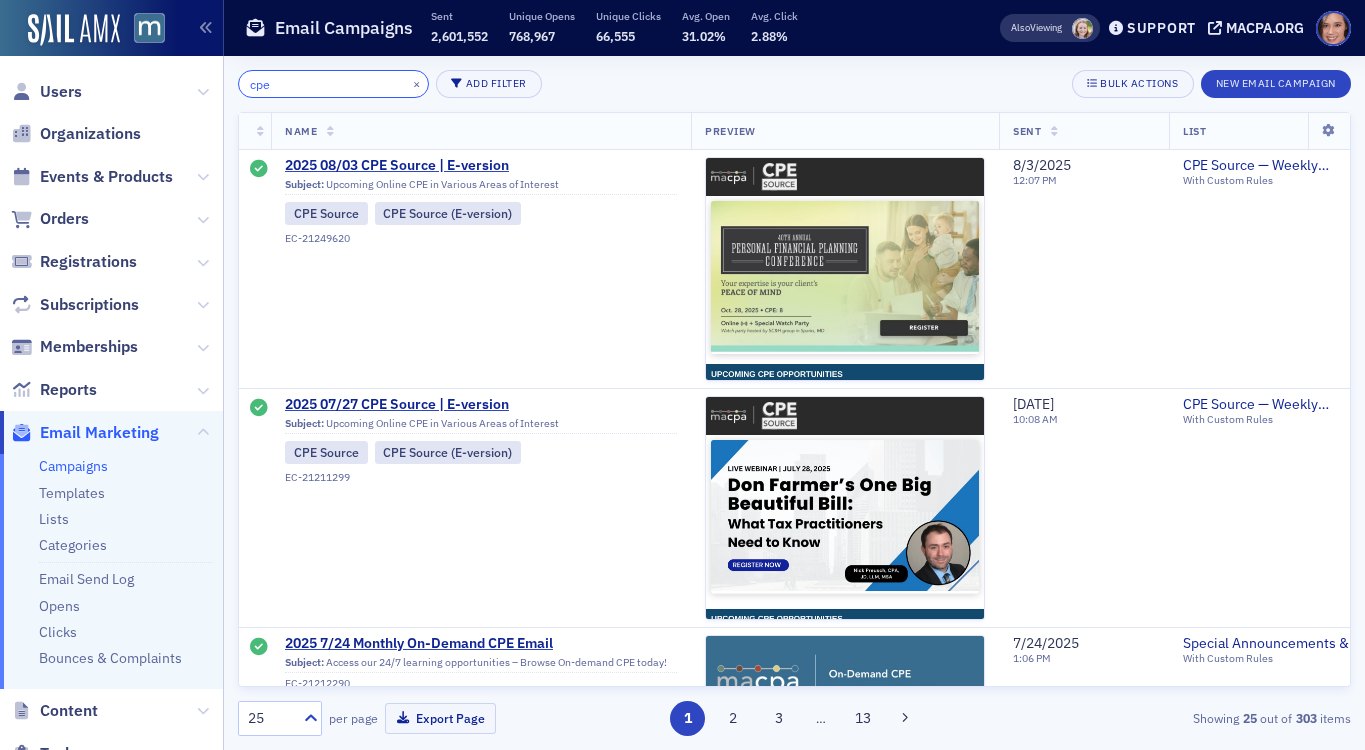 click on "cpe" 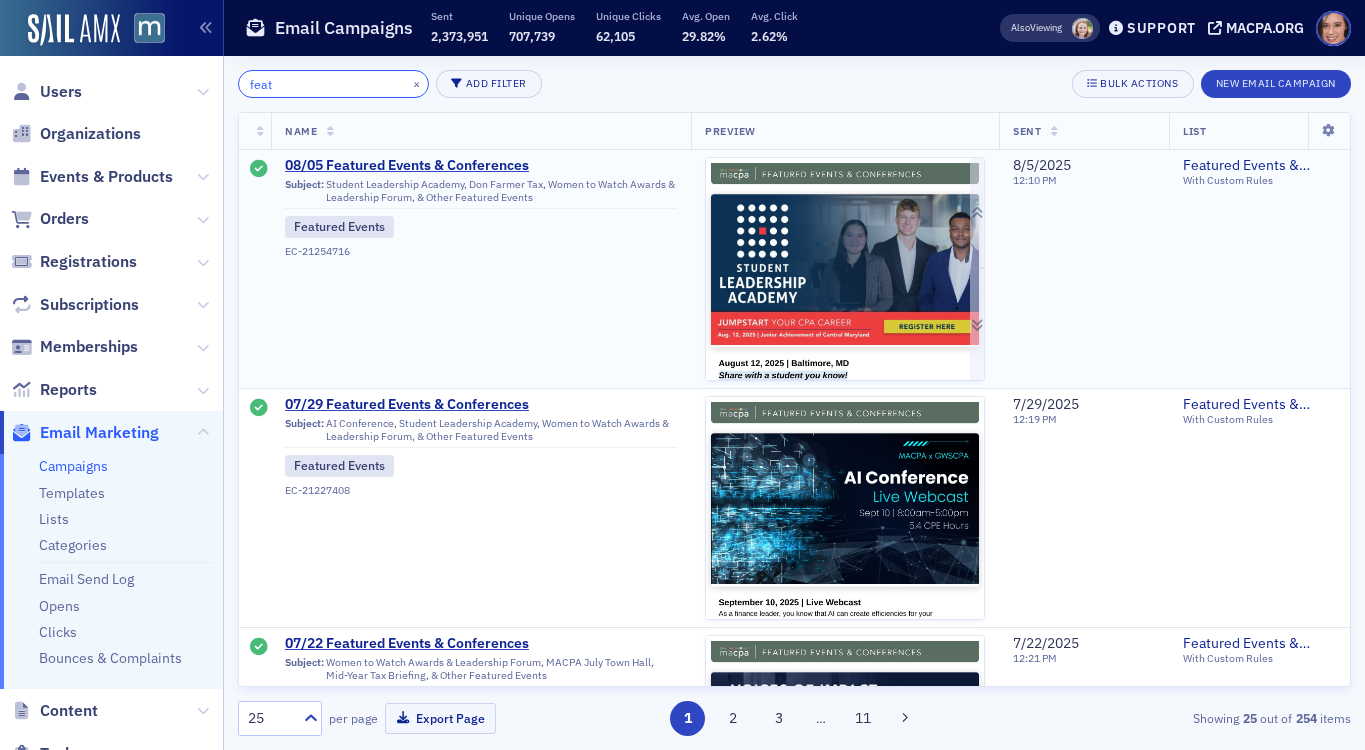 type on "feat" 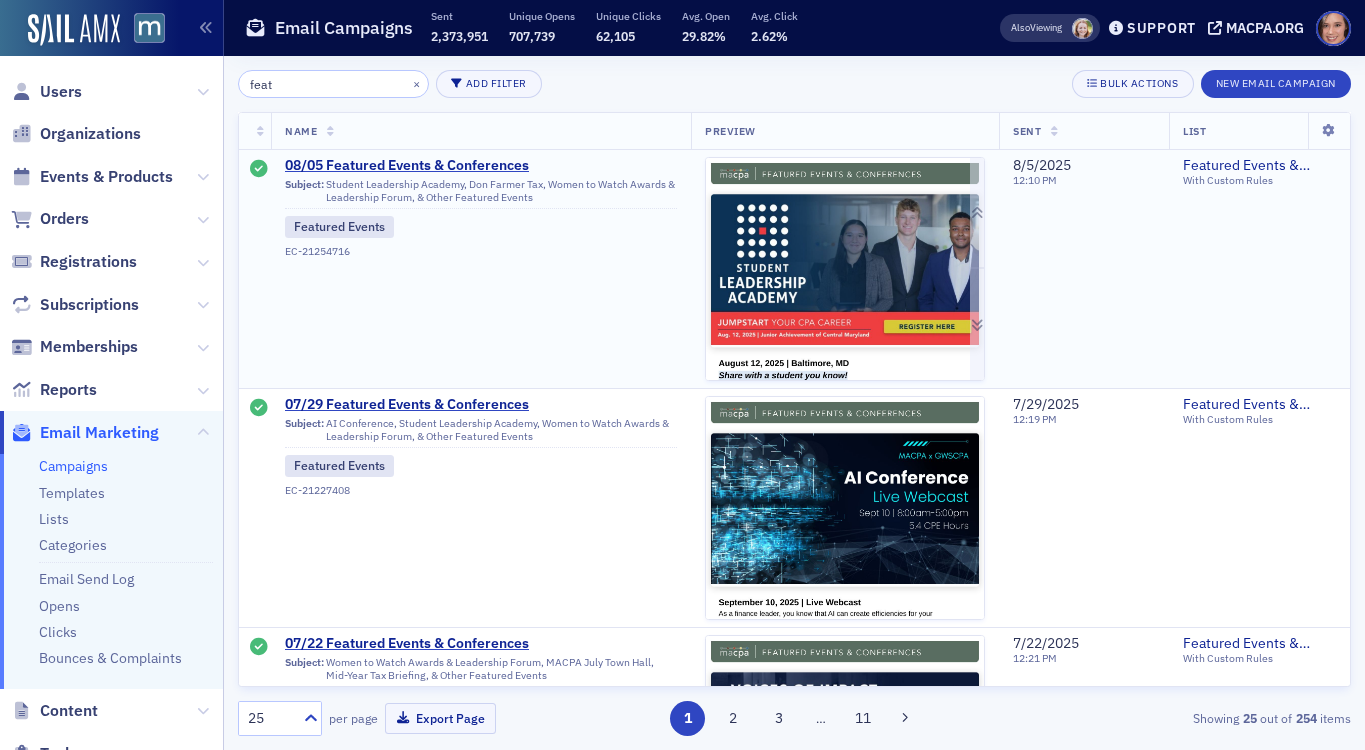 click 